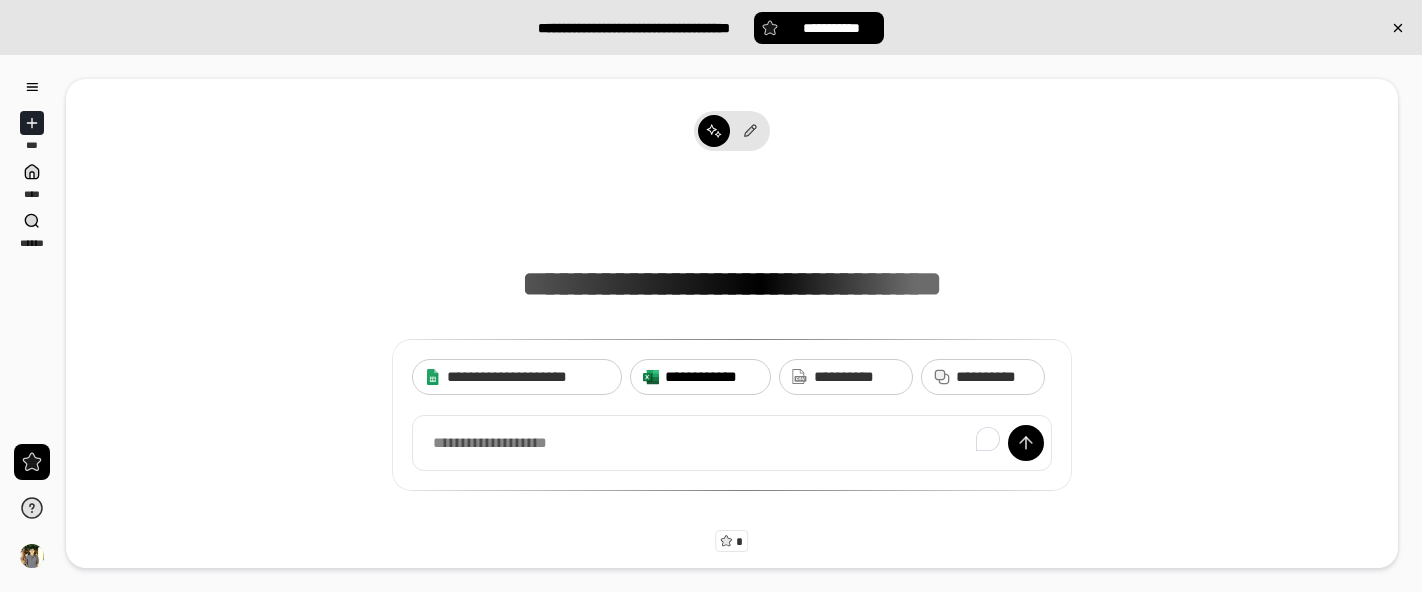 scroll, scrollTop: 0, scrollLeft: 0, axis: both 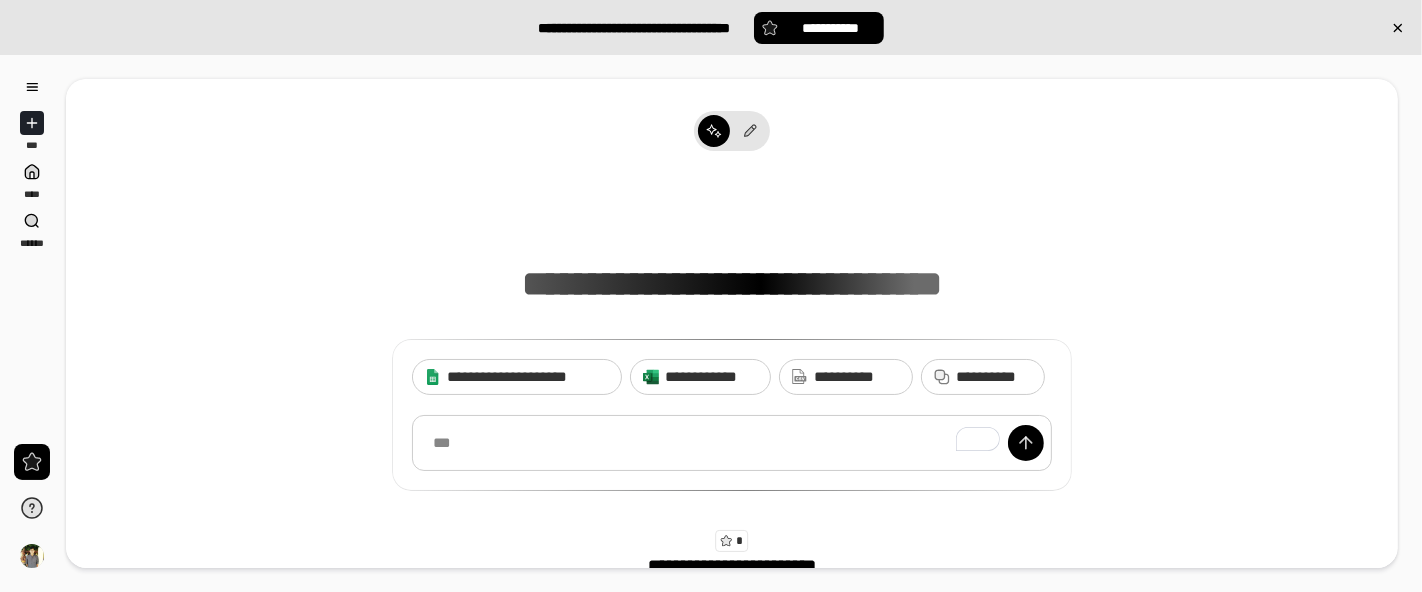 click at bounding box center [732, 443] 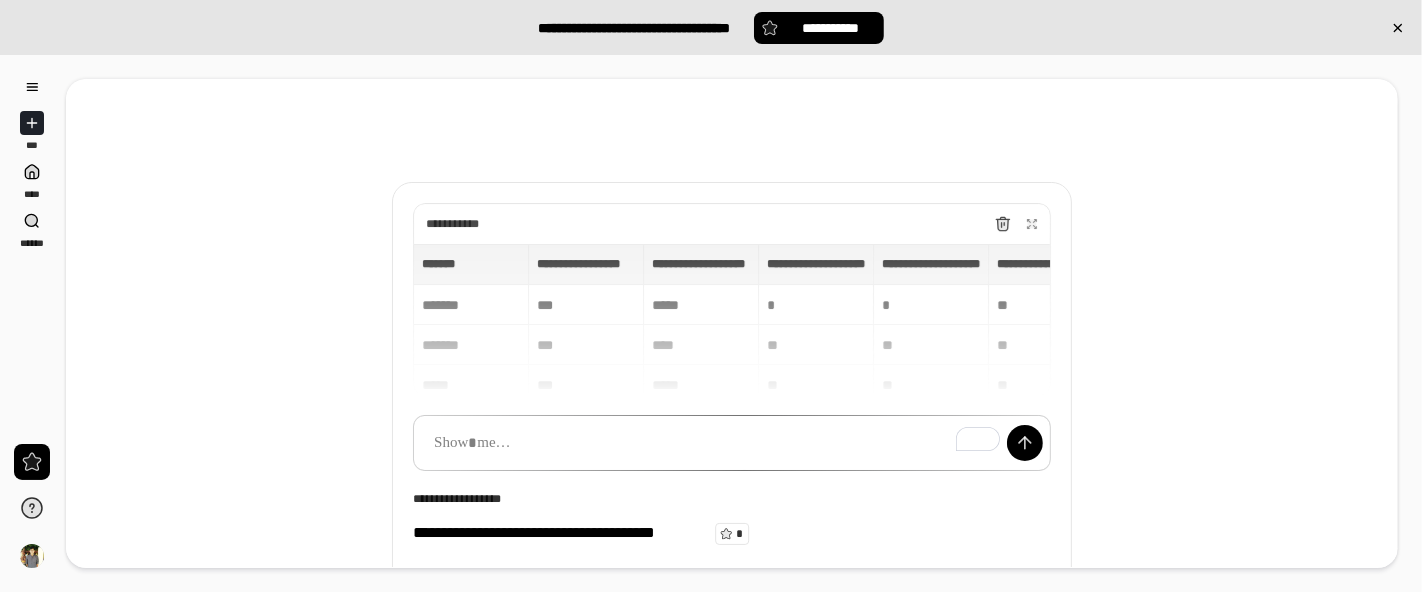 scroll, scrollTop: 0, scrollLeft: 0, axis: both 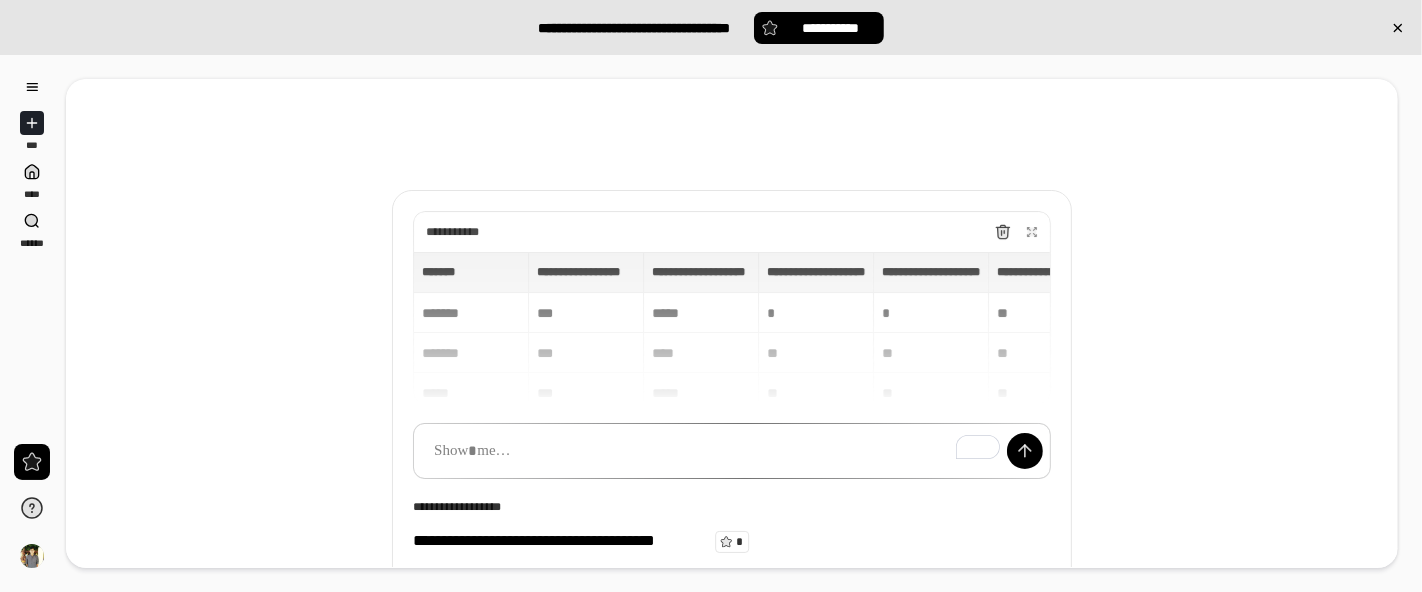 drag, startPoint x: 1021, startPoint y: 449, endPoint x: 858, endPoint y: 572, distance: 204.20088 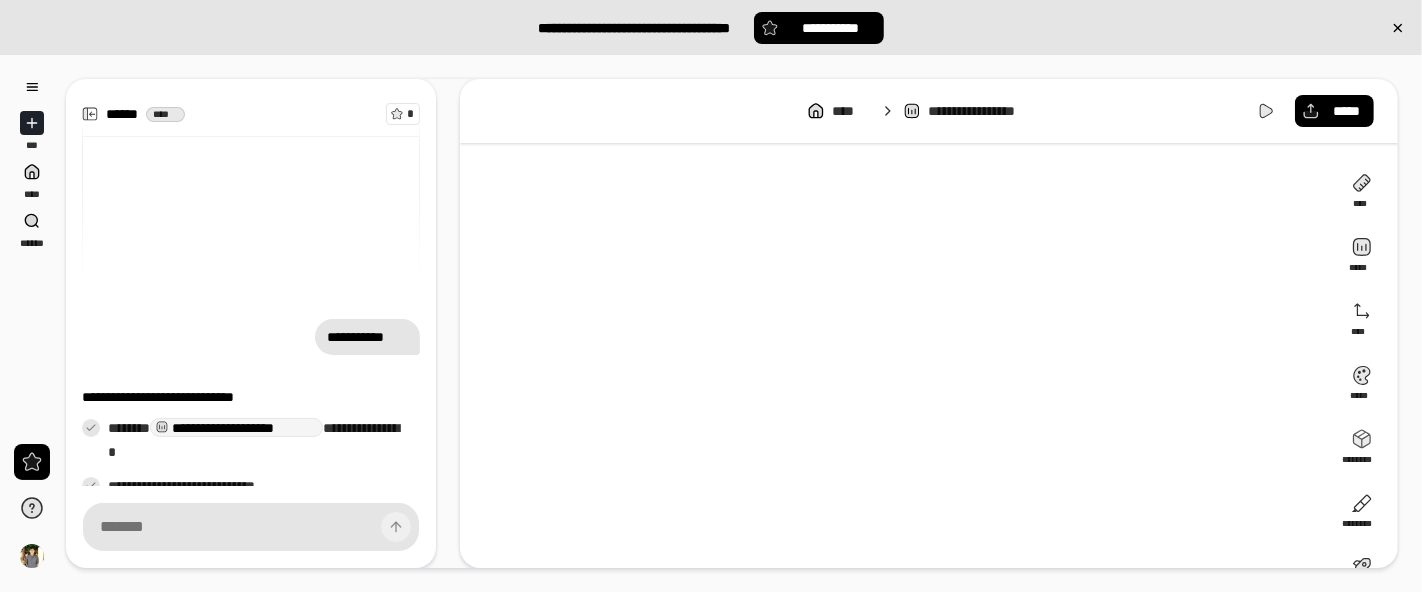 scroll, scrollTop: 56, scrollLeft: 0, axis: vertical 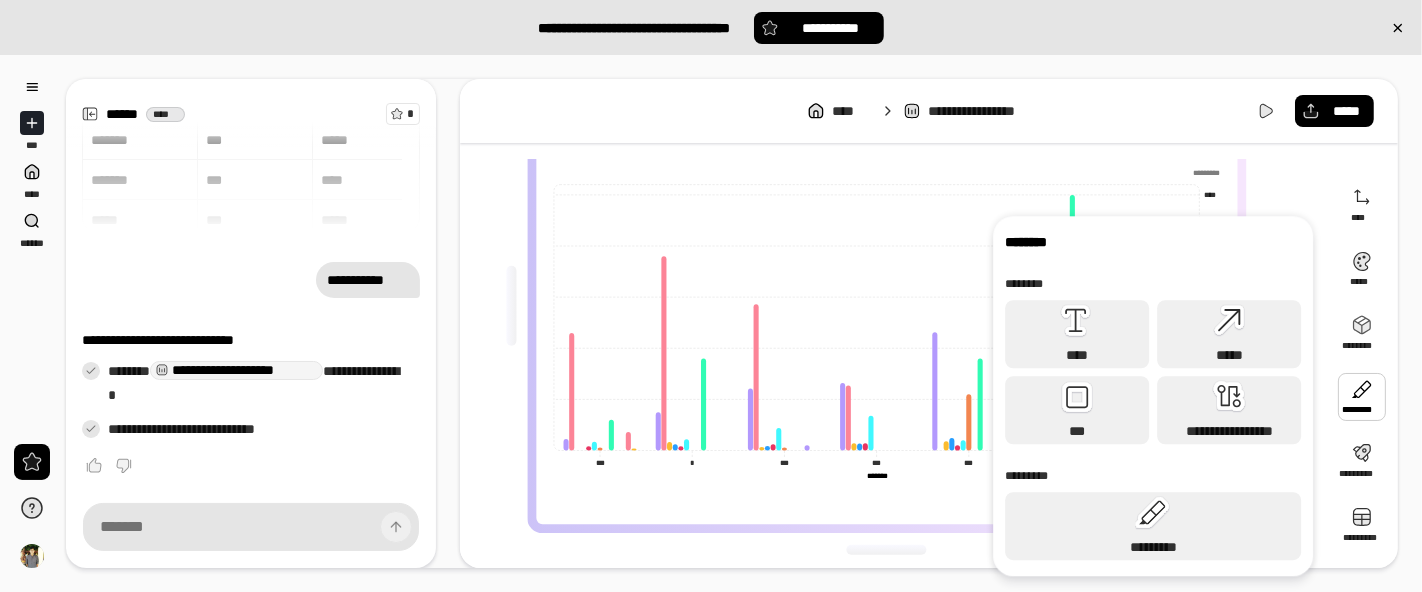 click on "[FIRST] [LAST] [STREET] [CITY] [STATE] [POSTAL_CODE] [COUNTRY] [PHONE] [EMAIL] [CREDIT_CARD] [PASSPORT] [DRIVER_LICENSE] [SSN] [BIRTH_DATE] [AGE] [ADDRESS] [COORDINATES] [PHONE] [EMAIL] [CREDIT_CARD] [PASSPORT] [DRIVER_LICENSE] [SSN] [BIRTH_DATE] [AGE] [ADDRESS] [COORDINATES] [PHONE] [EMAIL] [CREDIT_CARD] [PASSPORT] [DRIVER_LICENSE] [SSN] [BIRTH_DATE] [AGE] [ADDRESS] [COORDINATES] [PHONE] [EMAIL] [CREDIT_CARD] [PASSPORT] [DRIVER_LICENSE] [SSN] [BIRTH_DATE] [AGE] [ADDRESS] [COORDINATES] [PHONE] [EMAIL] [CREDIT_CARD] [PASSPORT] [DRIVER_LICENSE] [SSN] [BIRTH_DATE] [AGE] [ADDRESS] [COORDINATES] [PHONE] [EMAIL] [CREDIT_CARD] [PASSPORT] [DRIVER_LICENSE] [SSN] [BIRTH_DATE] [AGE] [ADDRESS] [COORDINATES] [PHONE] [EMAIL] [CREDIT_CARD] [PASSPORT] [DRIVER_LICENSE] [SSN] [BIRTH_DATE] [AGE] [ADDRESS] [COORDINATES] [PHONE] [EMAIL] [CREDIT_CARD] [PASSPORT] [DRIVER_LICENSE] [SSN] [BIRTH_DATE] [AGE] [ADDRESS] [COORDINATES]" at bounding box center (732, 323) 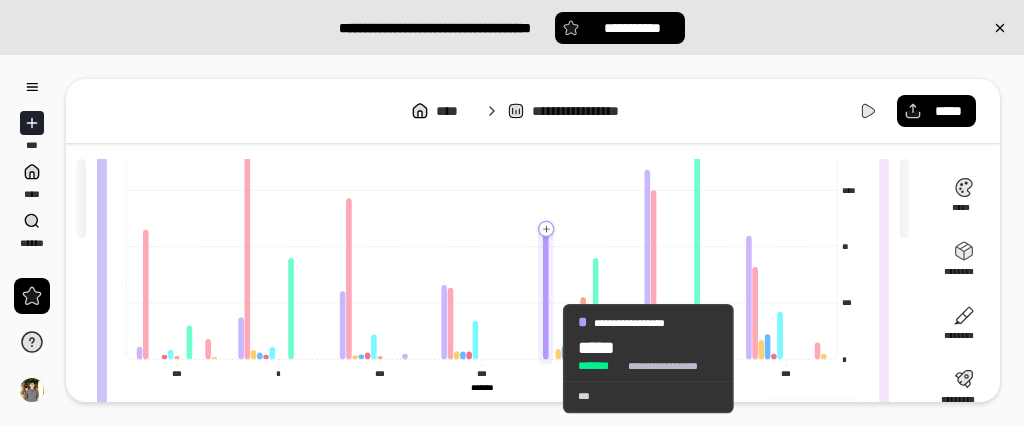 scroll, scrollTop: 340, scrollLeft: 0, axis: vertical 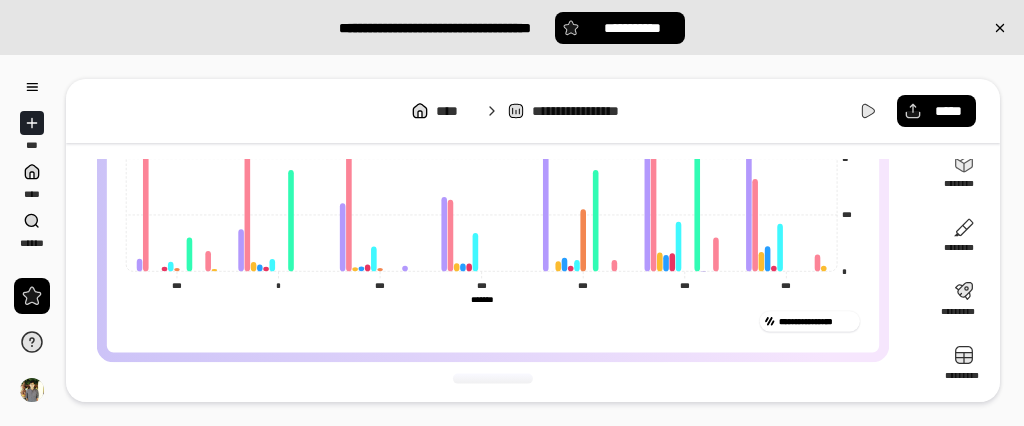 click on "* *" 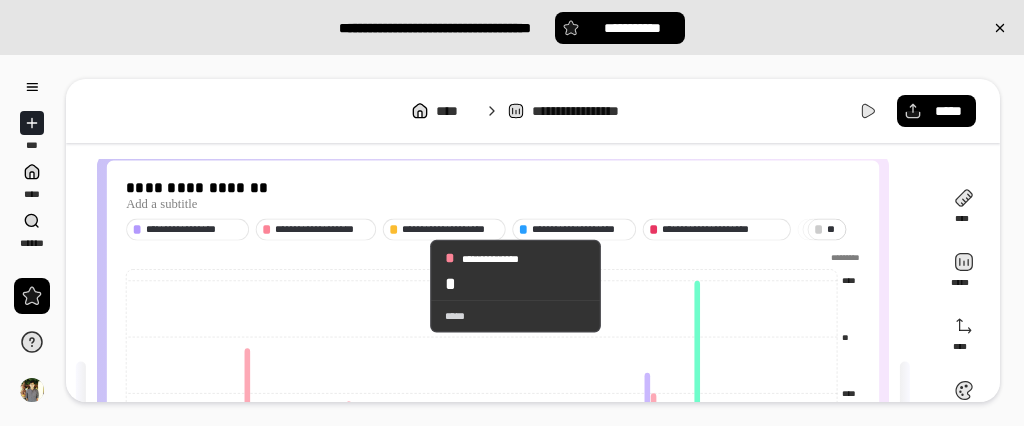 scroll, scrollTop: 0, scrollLeft: 0, axis: both 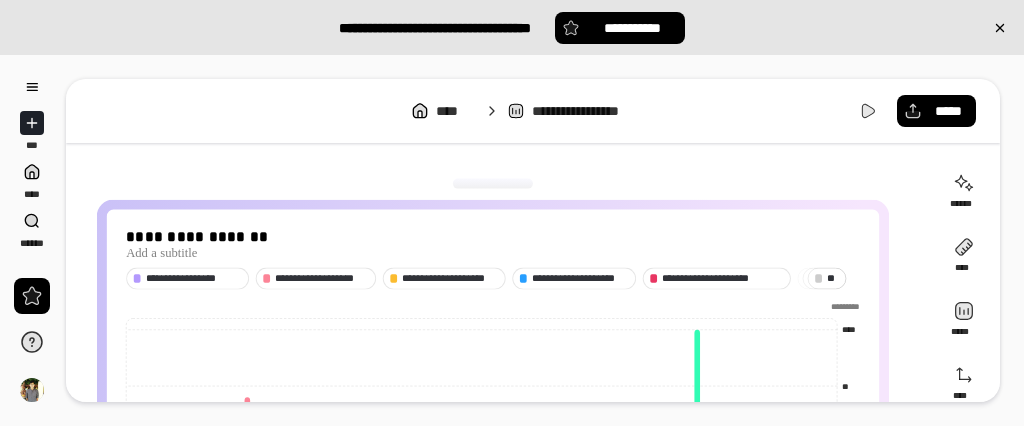 click at bounding box center (32, 123) 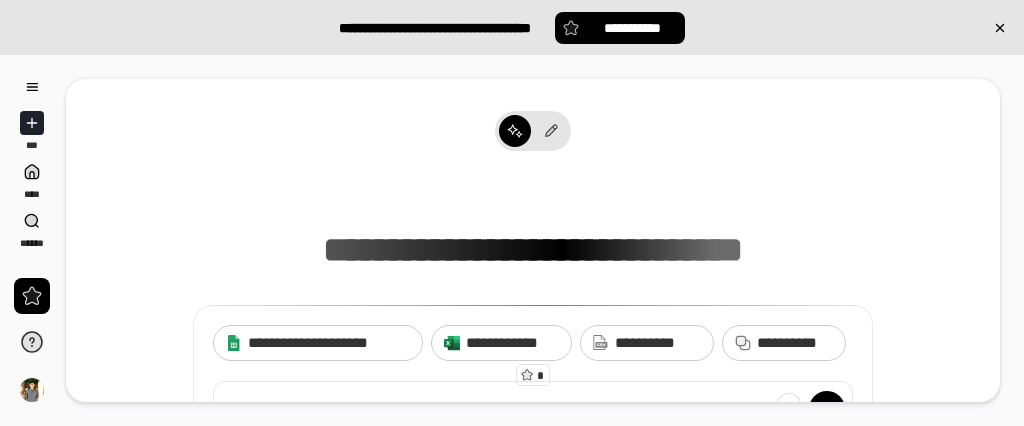 scroll, scrollTop: 80, scrollLeft: 0, axis: vertical 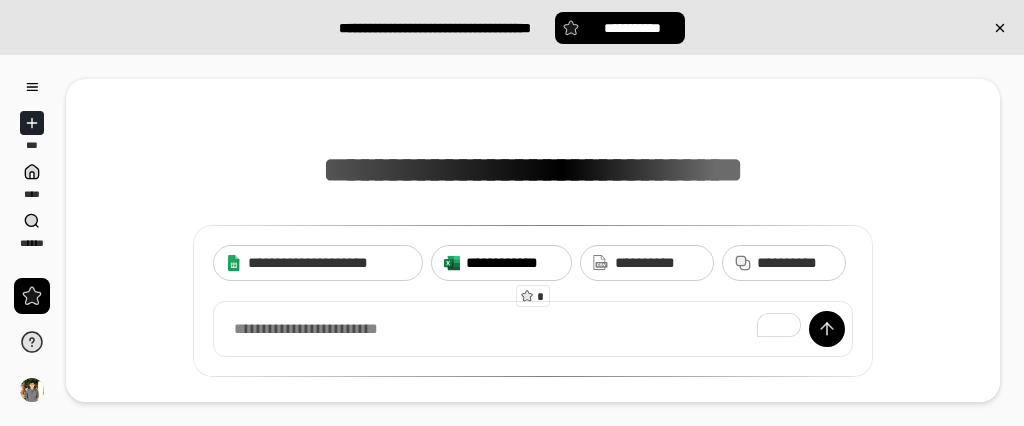 click on "**********" at bounding box center [512, 263] 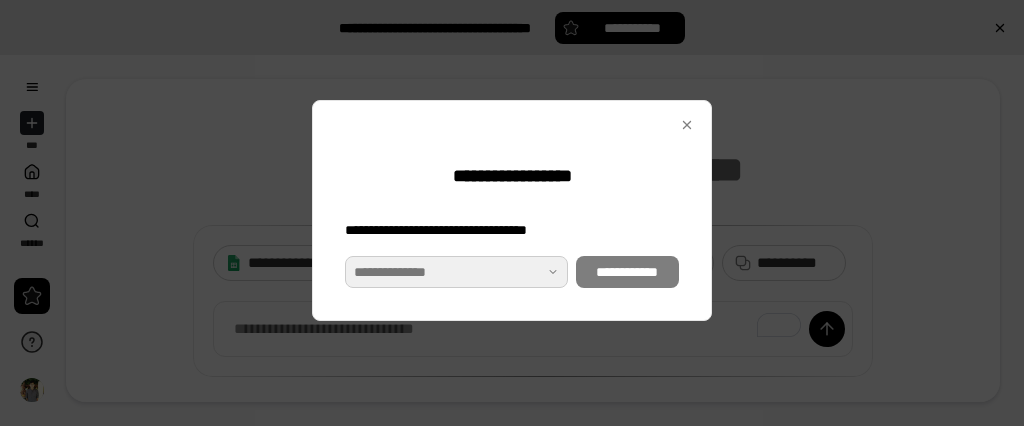 click at bounding box center (456, 272) 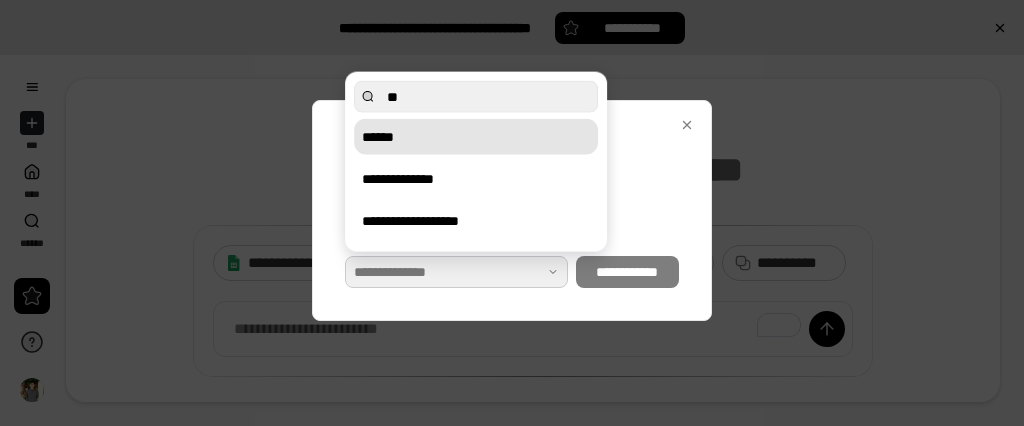 type on "**" 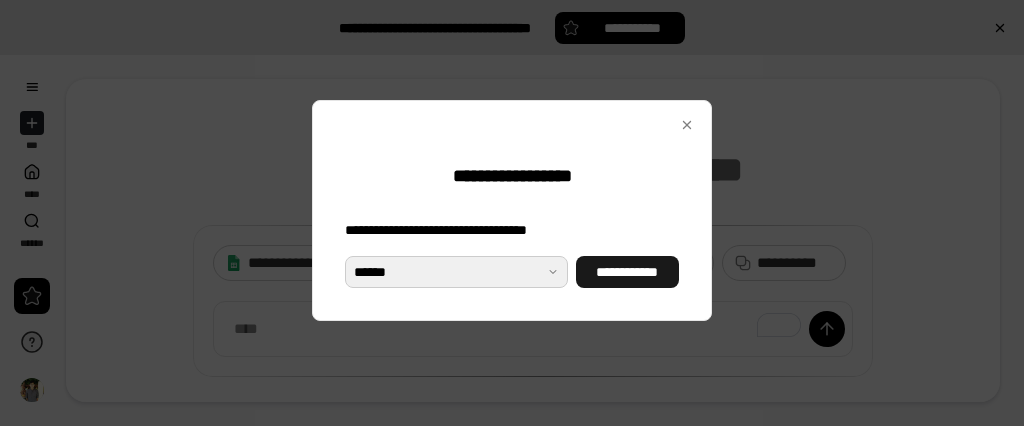 click on "**********" at bounding box center (627, 272) 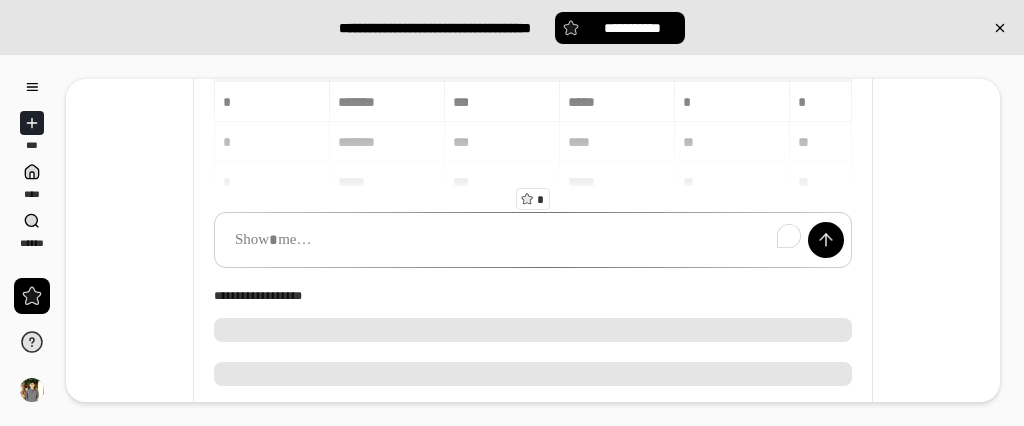 scroll, scrollTop: 328, scrollLeft: 0, axis: vertical 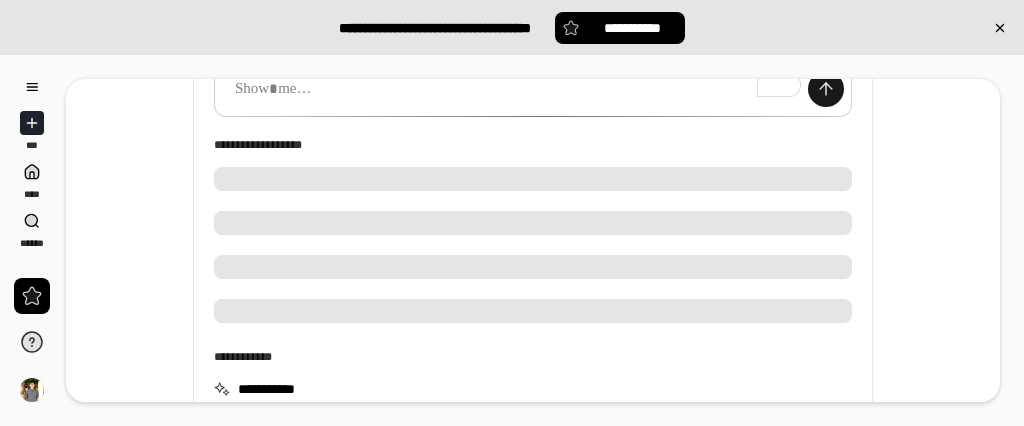 click at bounding box center (826, 89) 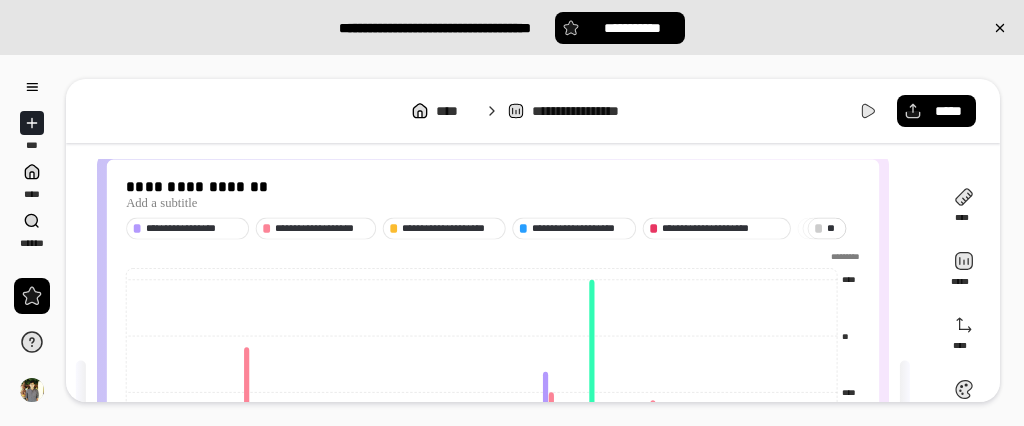 scroll, scrollTop: 0, scrollLeft: 0, axis: both 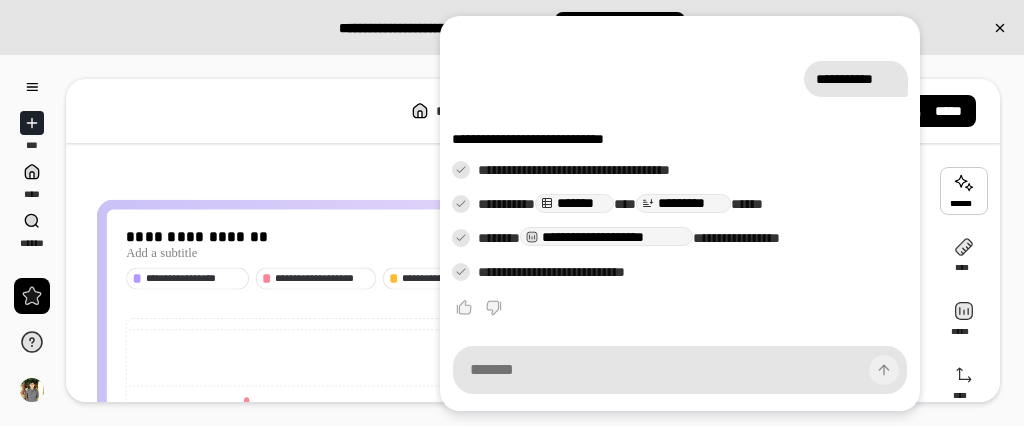 click on "[FIRST] [LAST] [ADDRESS] [PHONE] [EMAIL] [CREDIT_CARD] [PASSPORT] [DRIVER_LICENSE] [SSN] [BIRTH_DATE] [AGE] [ADDRESS] [COORDINATES] [PHONE] [EMAIL] [CREDIT_CARD] [PASSPORT] [DRIVER_LICENSE] [SSN] [BIRTH_DATE] [AGE] [ADDRESS] [COORDINATES] [PHONE] [EMAIL] [CREDIT_CARD] [PASSPORT] [DRIVER_LICENSE] [SSN] [BIRTH_DATE] [AGE] [ADDRESS] [COORDINATES] [PHONE] [EMAIL] [CREDIT_CARD] [PASSPORT] [DRIVER_LICENSE] [SSN] [BIRTH_DATE] [AGE] [ADDRESS] [COORDINATES] [PHONE] [EMAIL] [CREDIT_CARD] [PASSPORT] [DRIVER_LICENSE] [SSN] [BIRTH_DATE] [AGE] [ADDRESS] [COORDINATES]" at bounding box center (499, 451) 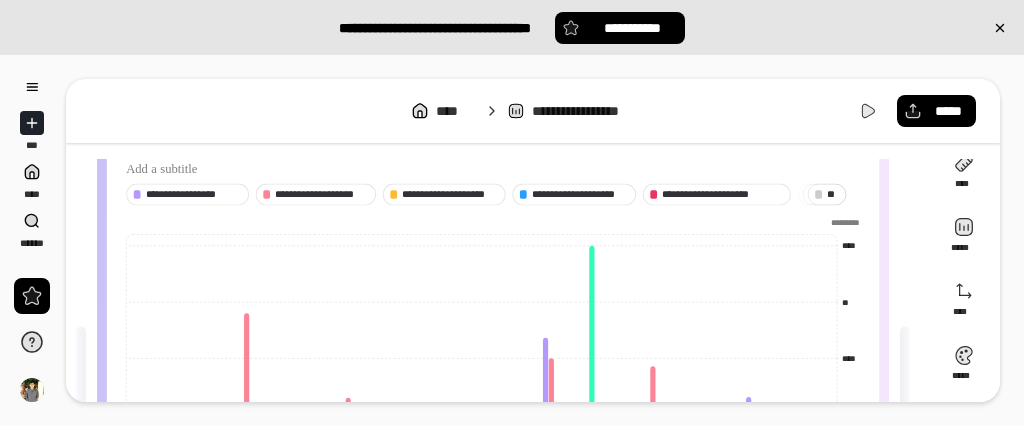scroll, scrollTop: 0, scrollLeft: 0, axis: both 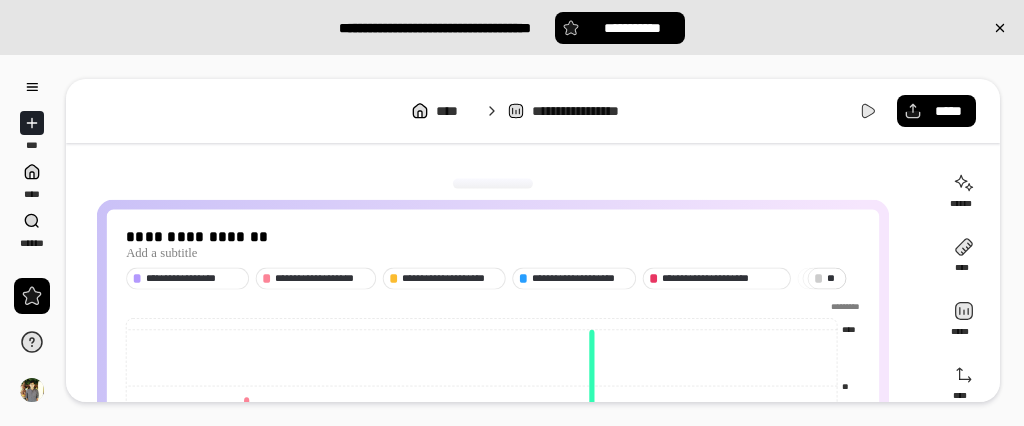 click on "* *" at bounding box center [827, 278] 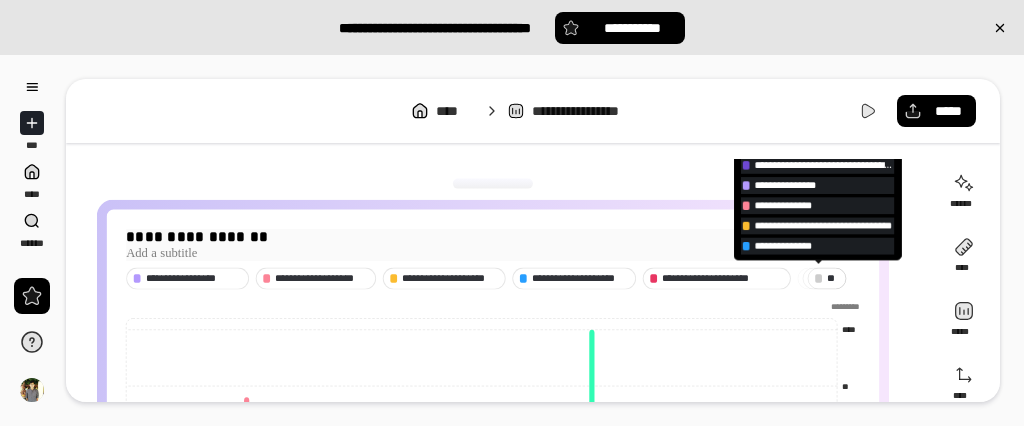 click on "**********" at bounding box center (493, 237) 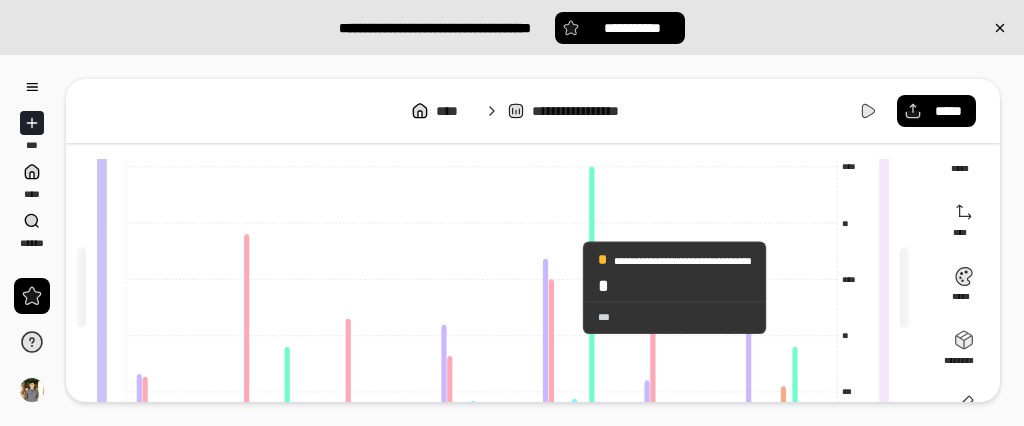 scroll, scrollTop: 0, scrollLeft: 0, axis: both 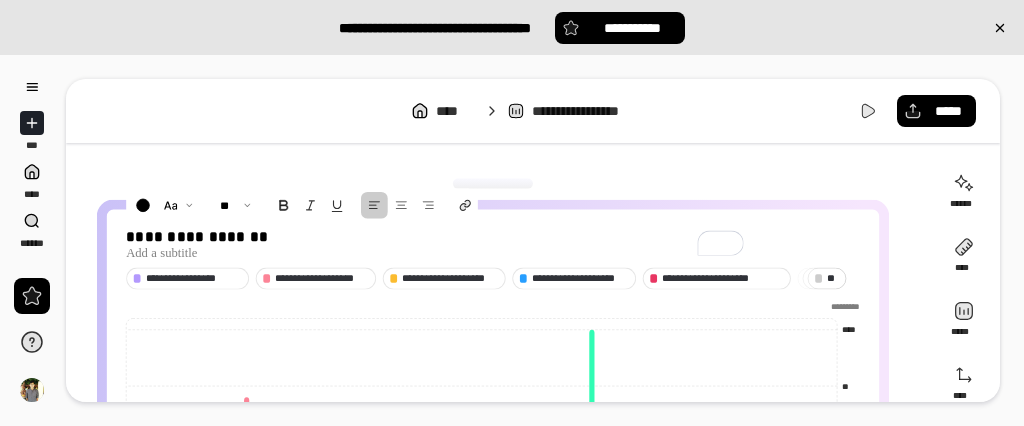 click on "* *" at bounding box center [833, 278] 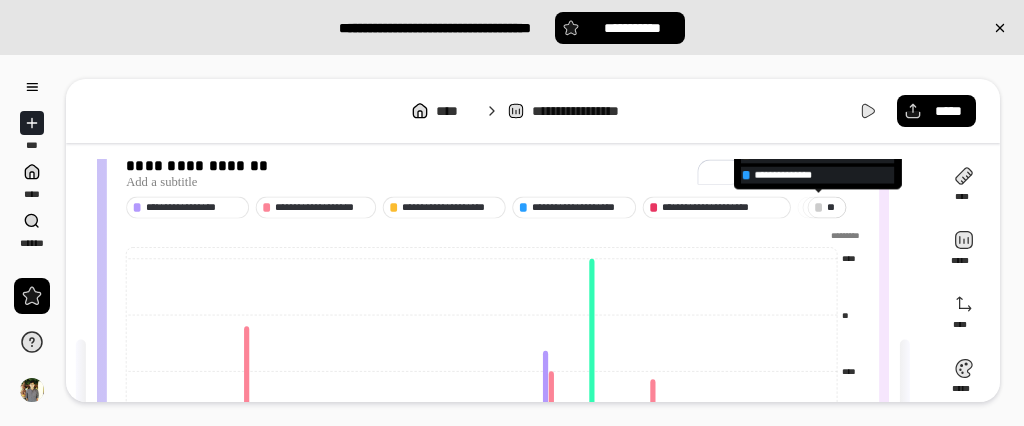 scroll, scrollTop: 0, scrollLeft: 0, axis: both 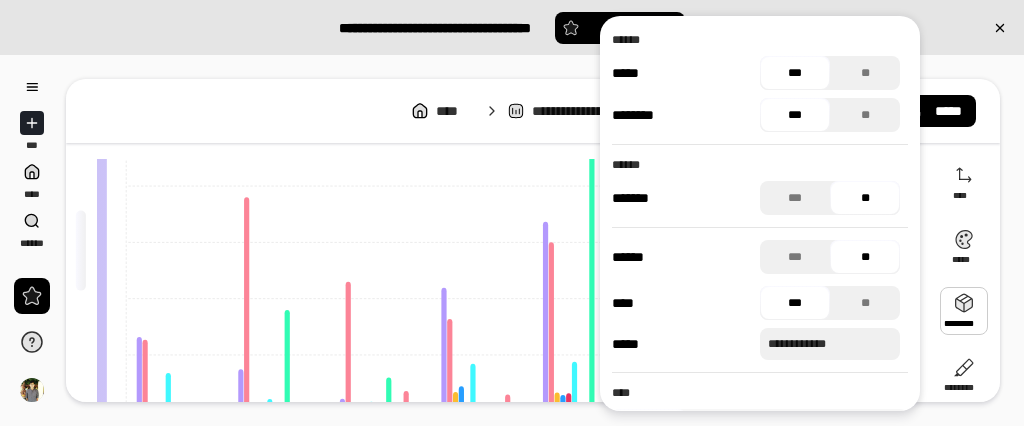 click on "***" at bounding box center [795, 73] 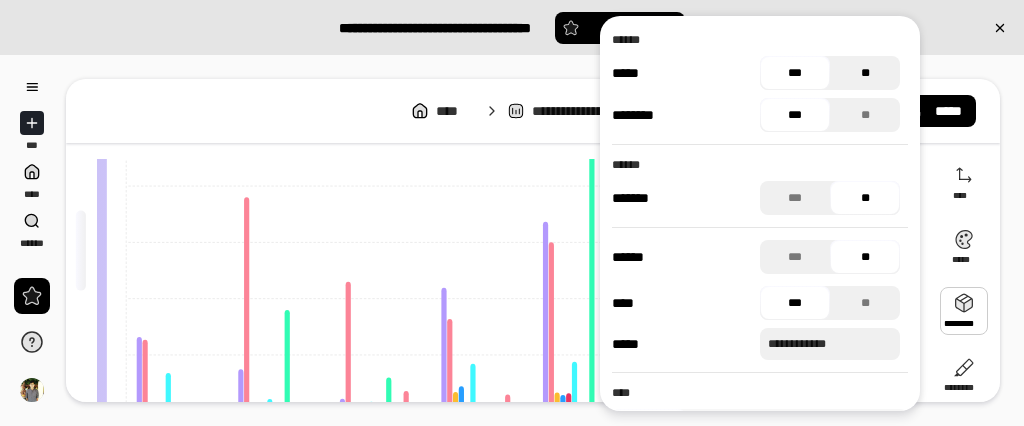 drag, startPoint x: 801, startPoint y: 76, endPoint x: 886, endPoint y: 75, distance: 85.00588 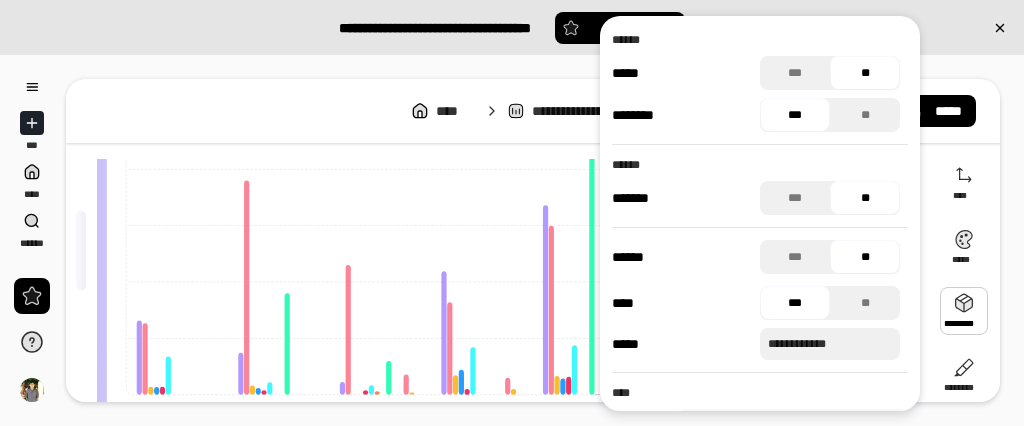 scroll, scrollTop: 183, scrollLeft: 0, axis: vertical 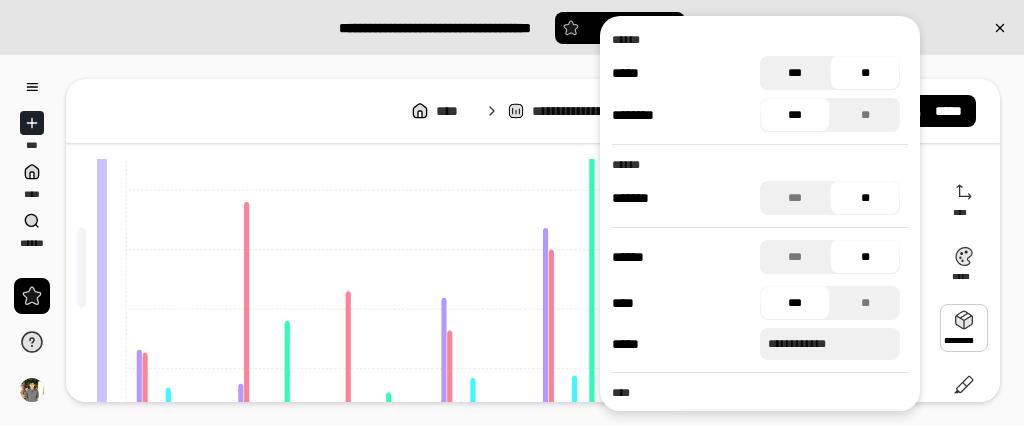 click on "***" at bounding box center [795, 73] 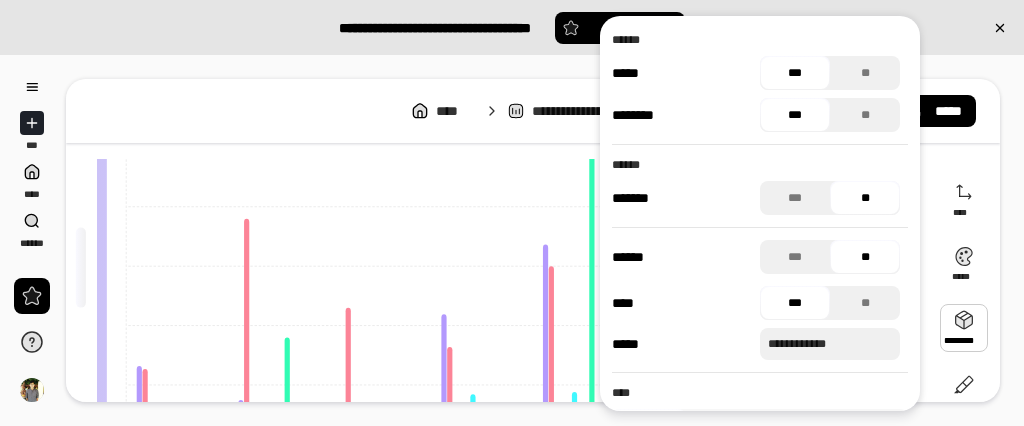 scroll, scrollTop: 200, scrollLeft: 0, axis: vertical 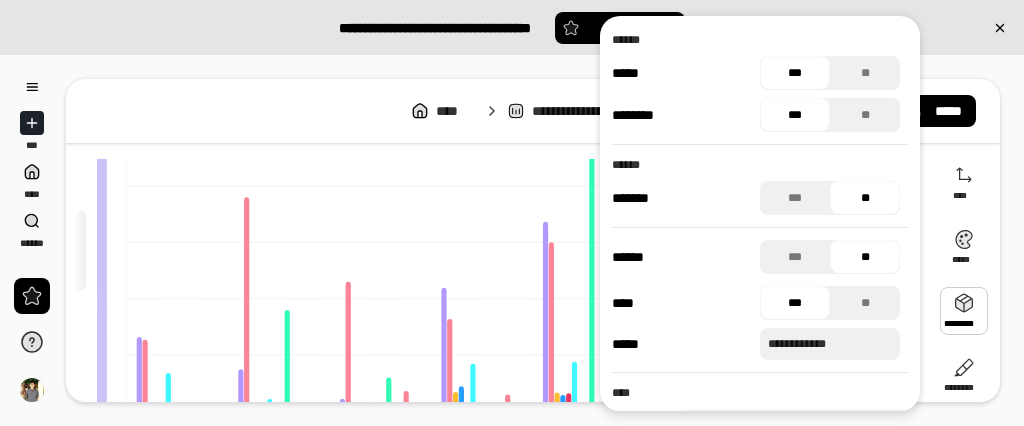 click on "***" at bounding box center [795, 115] 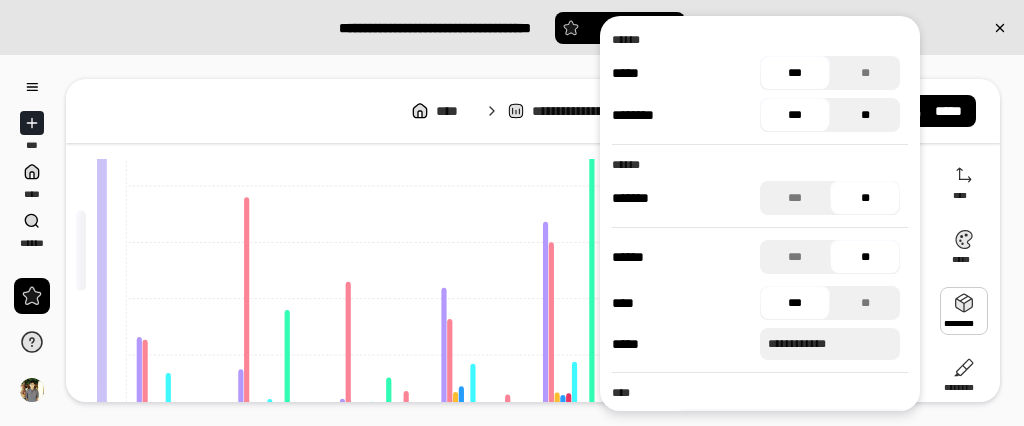 click on "**" at bounding box center [865, 115] 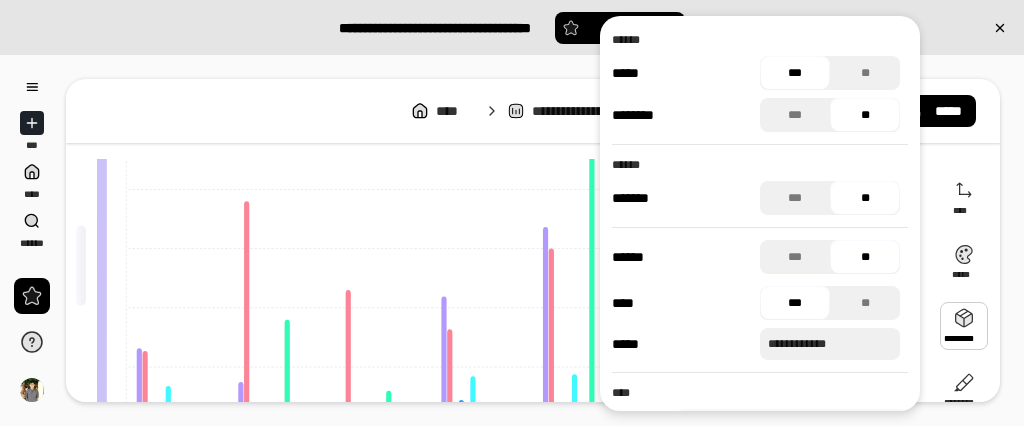 scroll, scrollTop: 340, scrollLeft: 0, axis: vertical 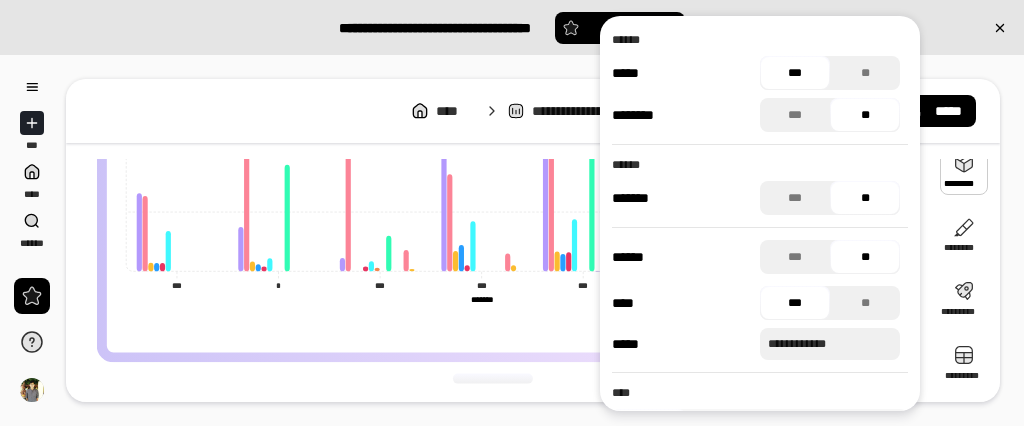 click on "**" at bounding box center (865, 198) 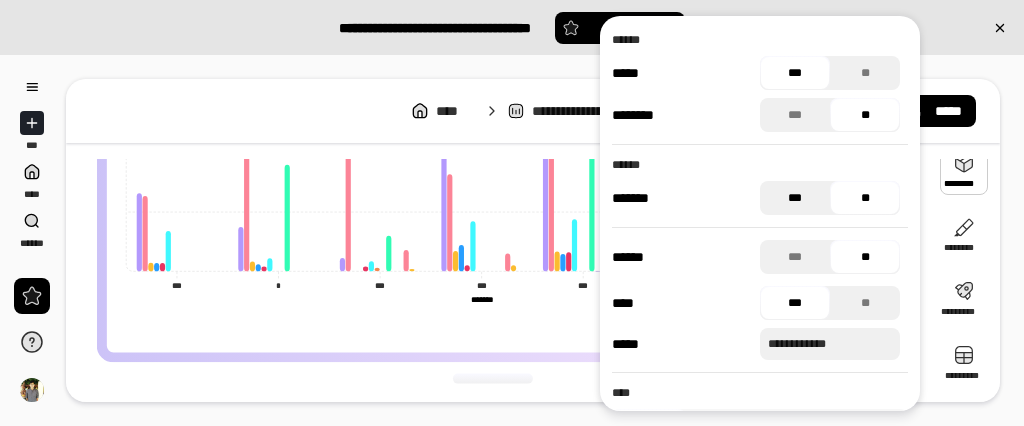 click on "***" at bounding box center (795, 198) 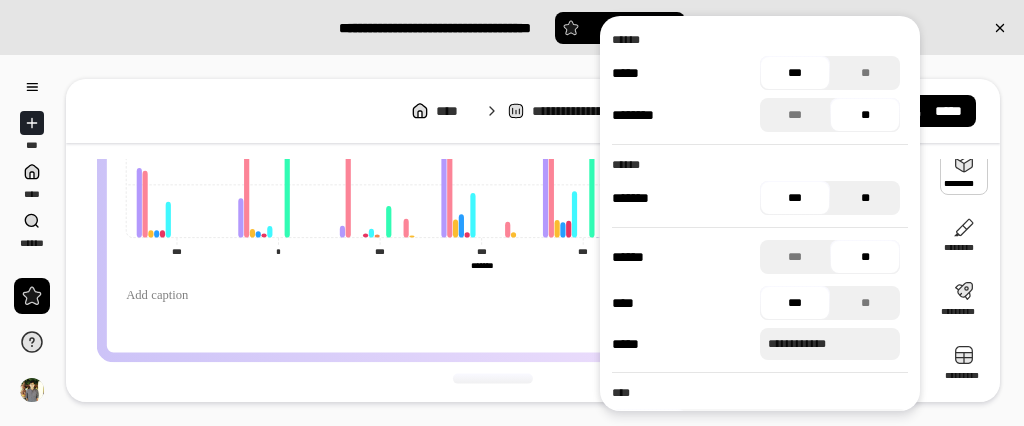 click on "**" at bounding box center [865, 198] 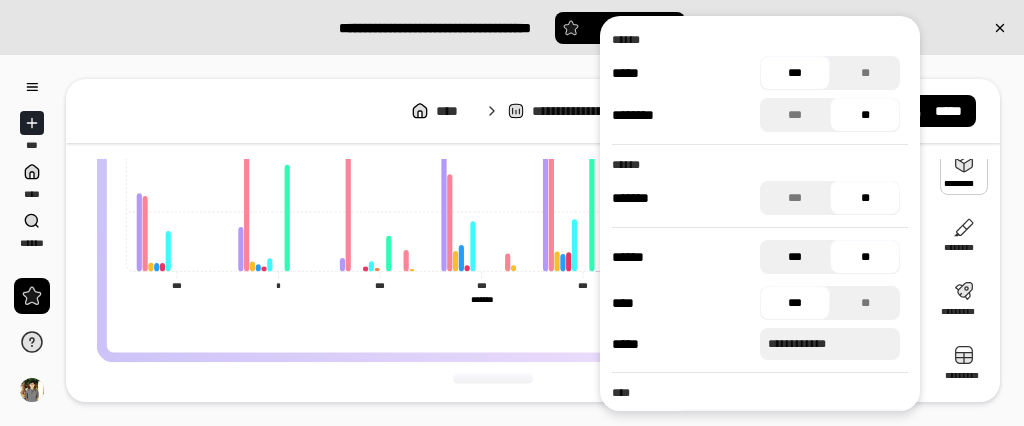 click on "***" at bounding box center [795, 257] 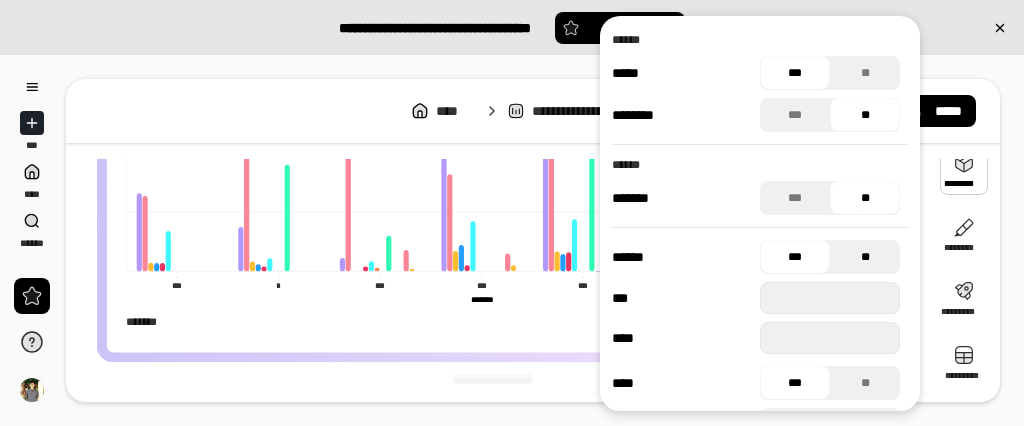 click on "**" at bounding box center (865, 257) 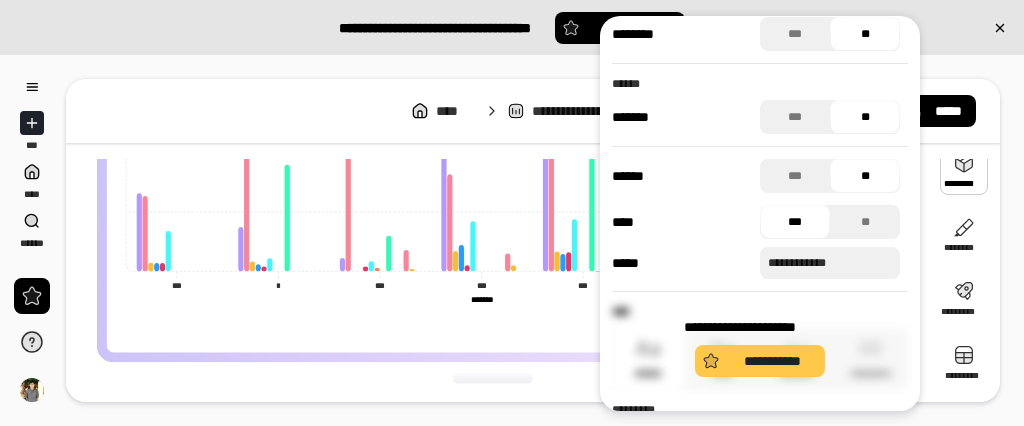 scroll, scrollTop: 146, scrollLeft: 0, axis: vertical 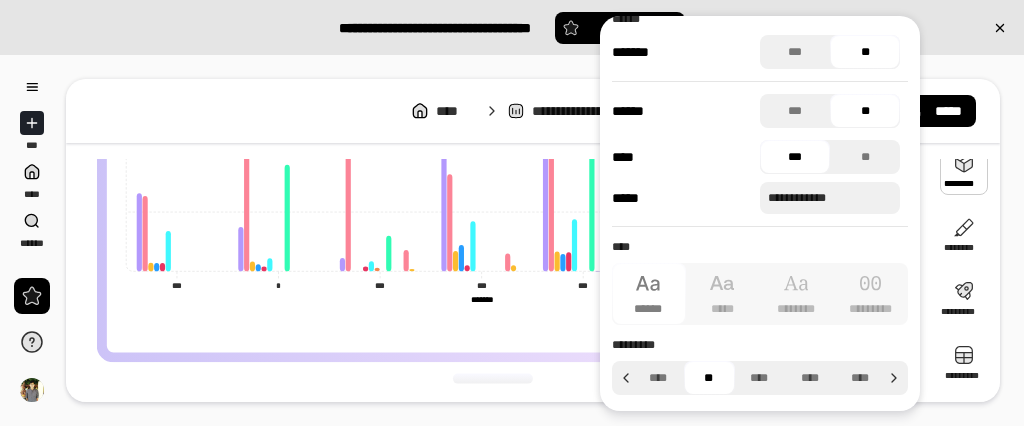 click on "**********" at bounding box center (533, 111) 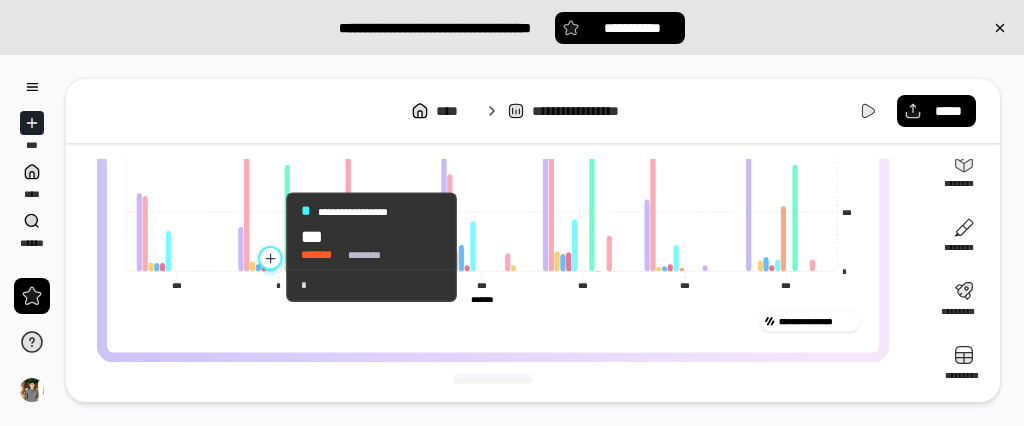 click 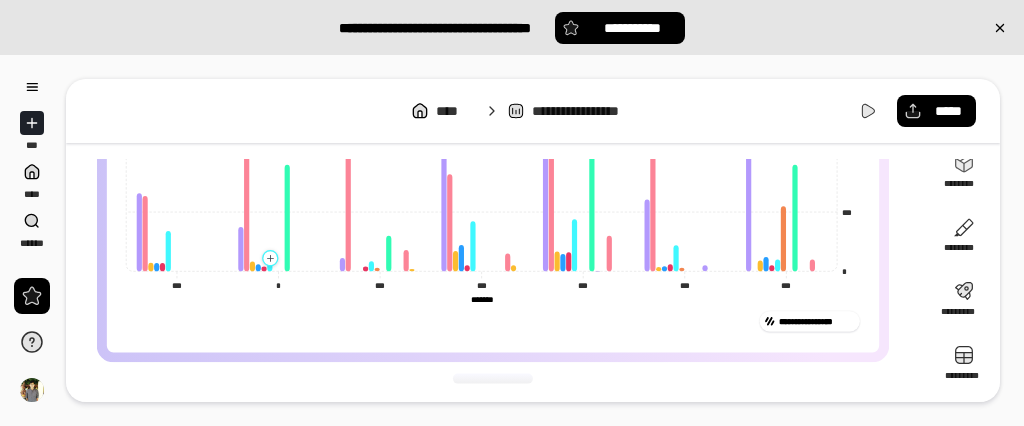 click on "[FIRST] [LAST] [ADDRESS] [PHONE] [EMAIL] [CREDIT_CARD] [PASSPORT] [DRIVER_LICENSE] [SSN] [BIRTH_DATE] [AGE] [ADDRESS] [COORDINATES] [PHONE] [EMAIL] [CREDIT_CARD] [PASSPORT] [DRIVER_LICENSE] [SSN] [BIRTH_DATE] [AGE] [ADDRESS] [COORDINATES] [PHONE] [EMAIL] [CREDIT_CARD] [PASSPORT] [DRIVER_LICENSE] [SSN] [BIRTH_DATE] [AGE] [ADDRESS] [COORDINATES] [PHONE] [EMAIL] [CREDIT_CARD] [PASSPORT] [DRIVER_LICENSE] [SSN] [BIRTH_DATE] [AGE] [ADDRESS] [COORDINATES] [PHONE] [EMAIL] [CREDIT_CARD] [PASSPORT] [DRIVER_LICENSE] [SSN] [BIRTH_DATE] [AGE] [ADDRESS] [COORDINATES]" at bounding box center [493, 111] 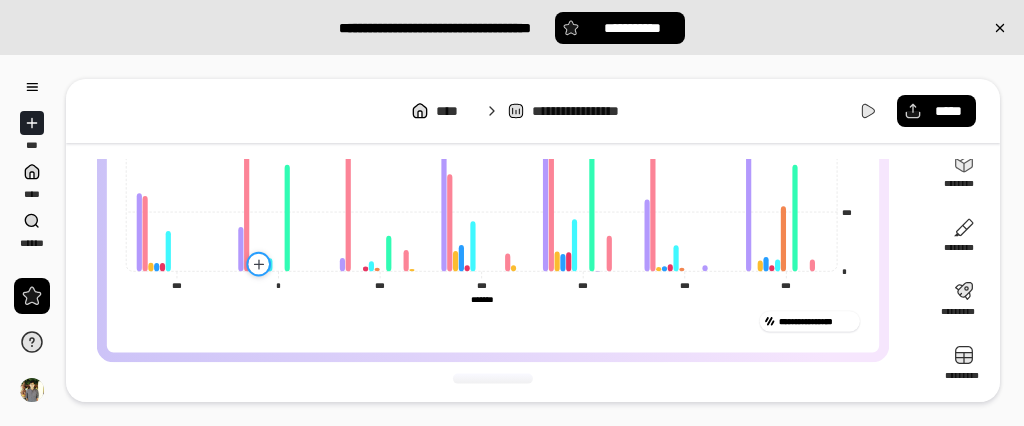 click 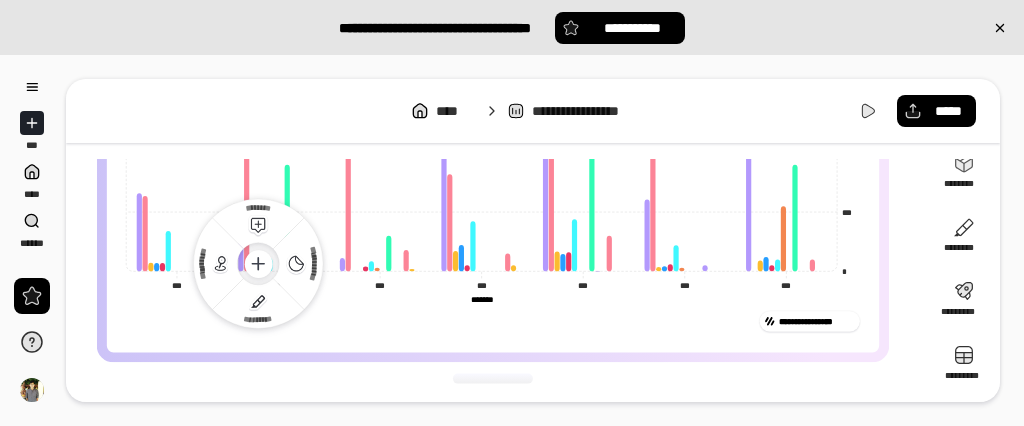 click on "**********" at bounding box center [493, 322] 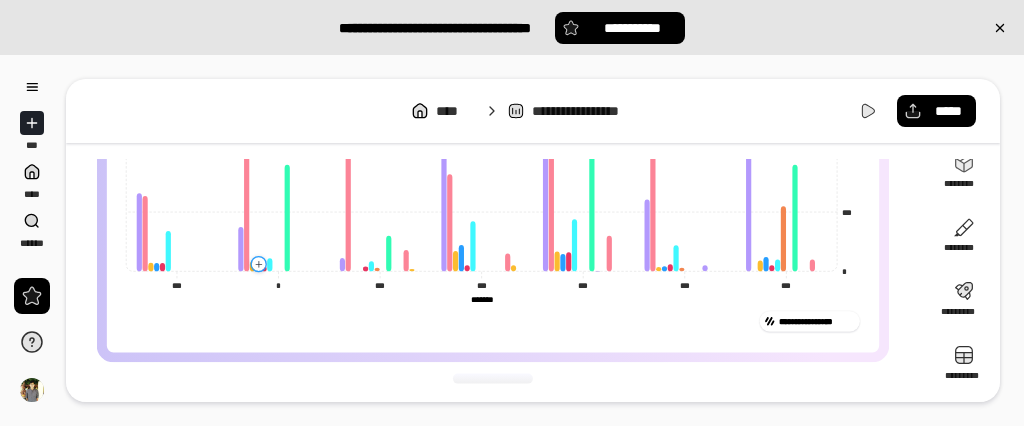click on "[PHONE] [EMAIL] [CREDIT_CARD] [PASSPORT] [DRIVER_LICENSE] [SSN] [BIRTH_DATE] [AGE] [ADDRESS] [COORDINATES] [PHONE] [EMAIL] [CREDIT_CARD] [PASSPORT] [DRIVER_LICENSE] [SSN] [BIRTH_DATE] [AGE] [ADDRESS] [COORDINATES]" 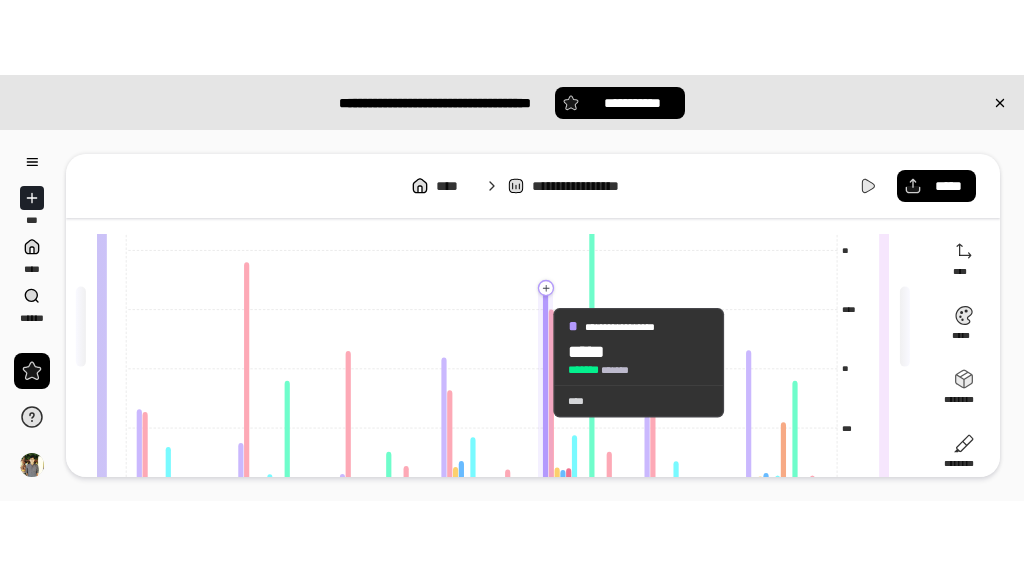 scroll, scrollTop: 340, scrollLeft: 0, axis: vertical 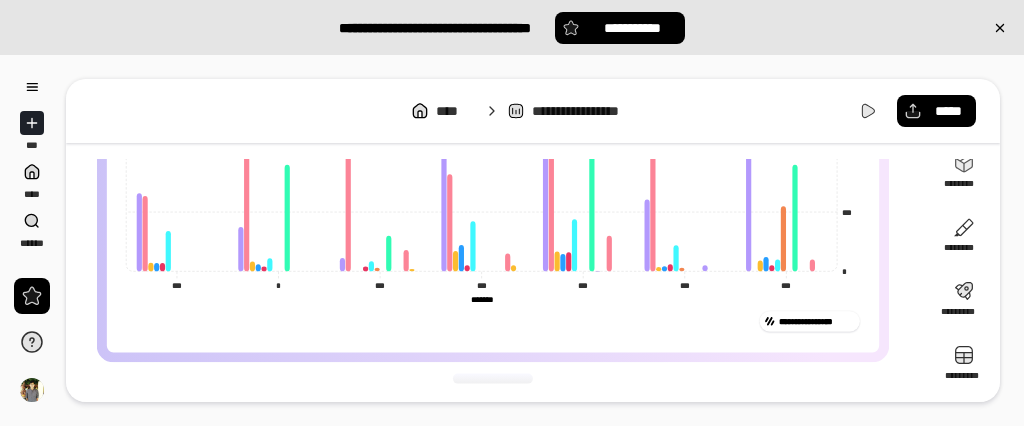 click on "**********" at bounding box center (593, 111) 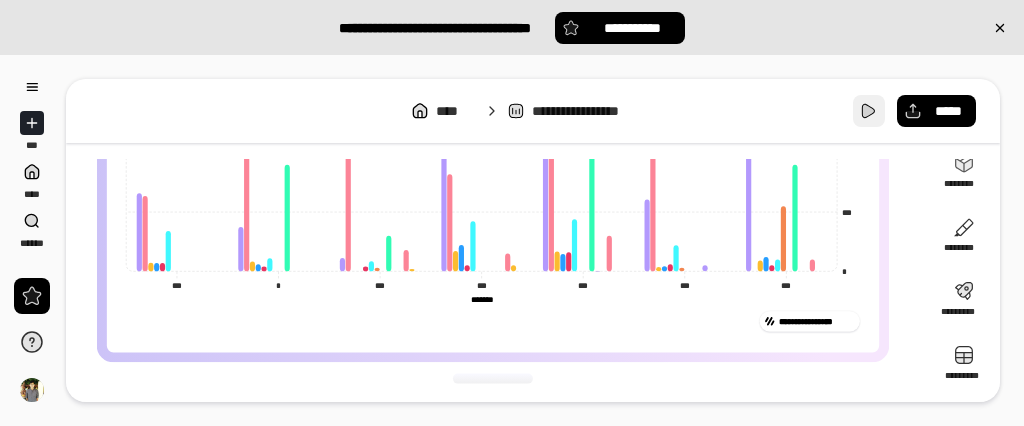 click at bounding box center (869, 111) 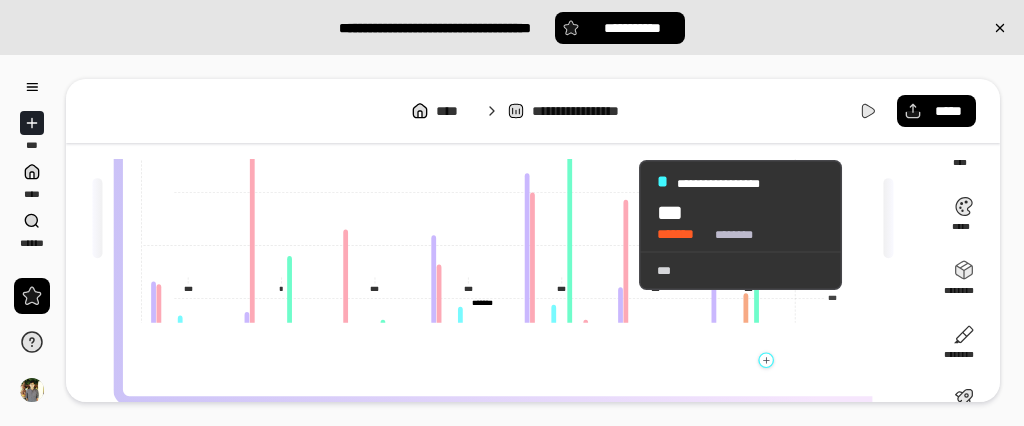 scroll, scrollTop: 190, scrollLeft: 0, axis: vertical 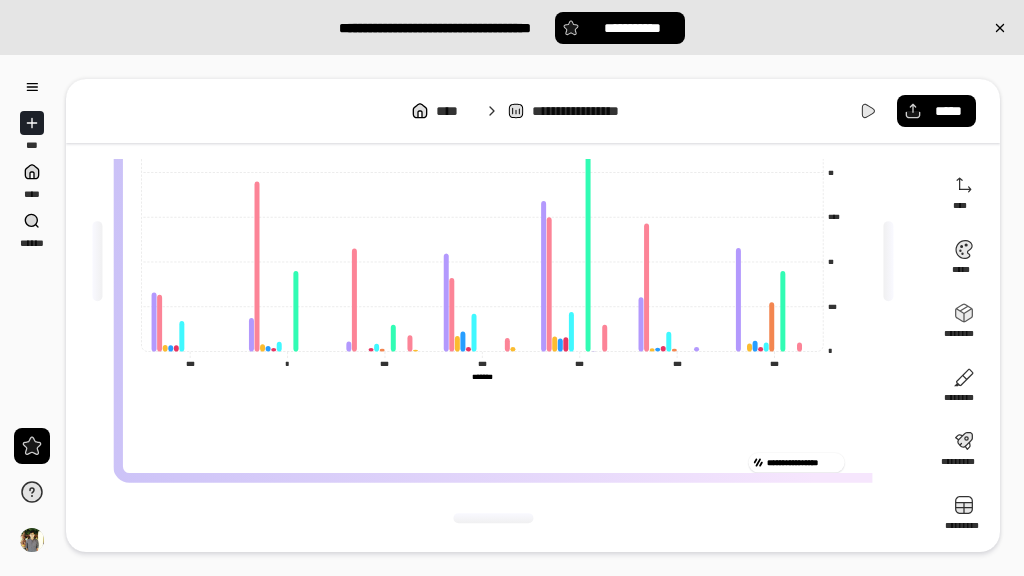 click at bounding box center (870, 54) 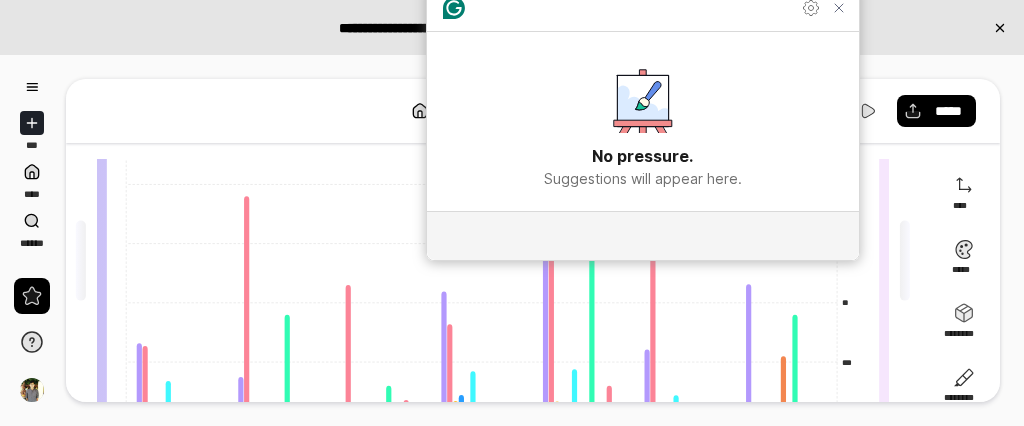 click on "[FIRST] [LAST] [ADDRESS] [PHONE] [EMAIL] [CREDIT_CARD] [PASSPORT] [DRIVER_LICENSE] [SSN] [BIRTH_DATE] [AGE] [ADDRESS] [COORDINATES] [PHONE] [EMAIL] [CREDIT_CARD] [PASSPORT] [DRIVER_LICENSE] [SSN] [BIRTH_DATE] [AGE] [ADDRESS] [COORDINATES] [PHONE] [EMAIL] [CREDIT_CARD] [PASSPORT] [DRIVER_LICENSE] [SSN] [BIRTH_DATE] [AGE] [ADDRESS] [COORDINATES] [PHONE] [EMAIL] [CREDIT_CARD] [PASSPORT] [DRIVER_LICENSE] [SSN] [BIRTH_DATE] [AGE] [ADDRESS] [COORDINATES] [PHONE] [EMAIL] [CREDIT_CARD] [PASSPORT] [DRIVER_LICENSE] [SSN] [BIRTH_DATE] [AGE] [ADDRESS] [COORDINATES] [PHONE] [EMAIL] [CREDIT_CARD] [PASSPORT] [DRIVER_LICENSE] [SSN] [BIRTH_DATE] [AGE] [ADDRESS] [COORDINATES] [PHONE] [EMAIL] [CREDIT_CARD] [PASSPORT] [DRIVER_LICENSE] [SSN] [BIRTH_DATE] [AGE] [ADDRESS] [COORDINATES] [PHONE] [EMAIL] [CREDIT_CARD] [PASSPORT] [DRIVER_LICENSE] [SSN] [BIRTH_DATE] [AGE] [ADDRESS] [COORDINATES]" at bounding box center [512, 240] 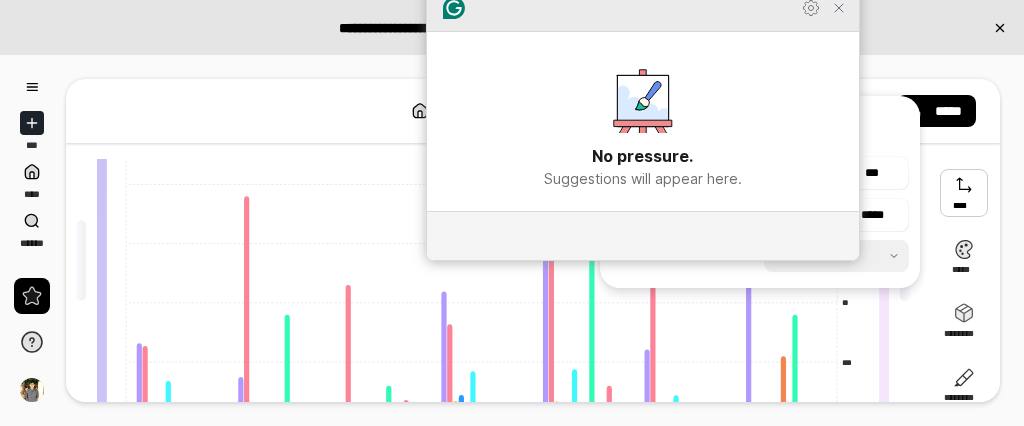 click 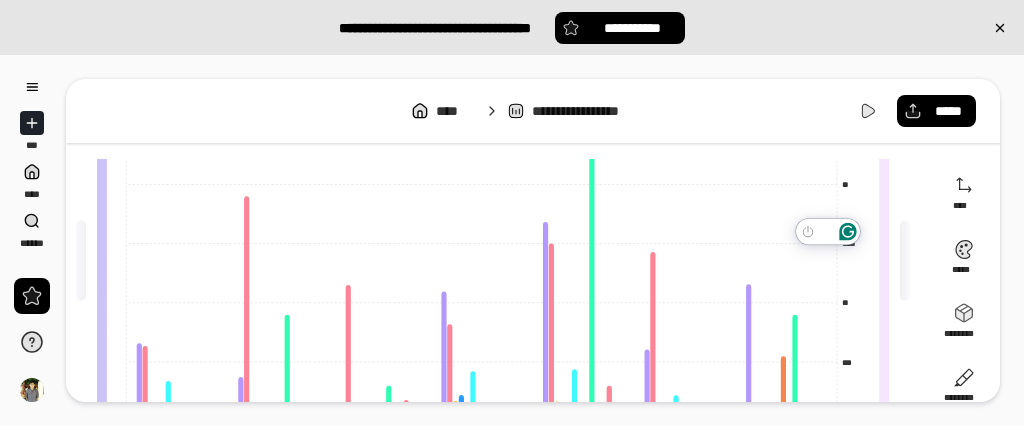 scroll, scrollTop: 0, scrollLeft: 0, axis: both 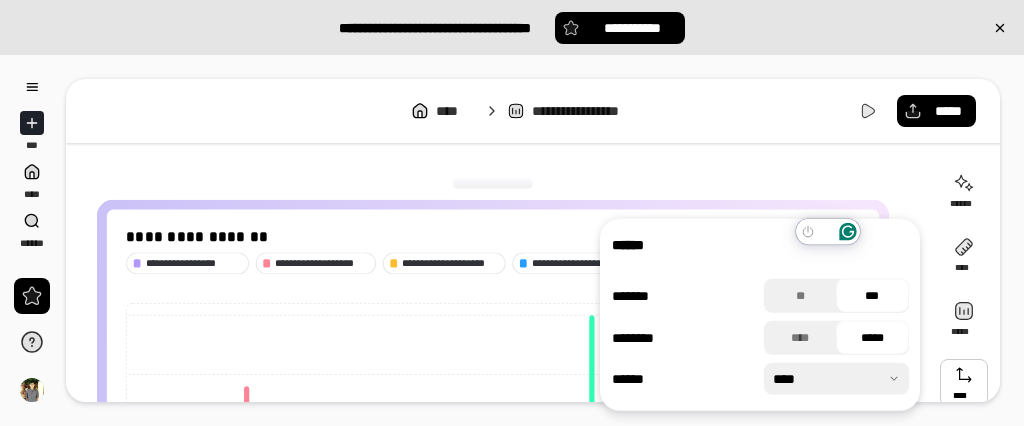 click at bounding box center [964, 383] 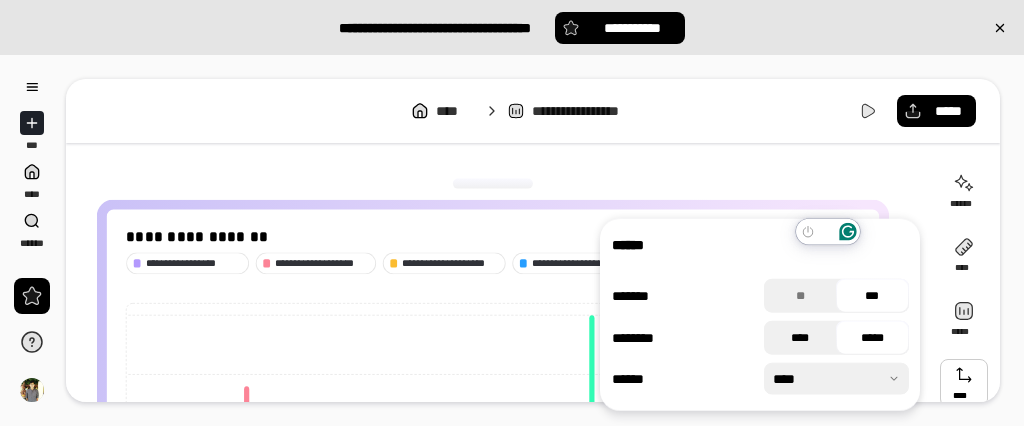 click on "****" at bounding box center (800, 338) 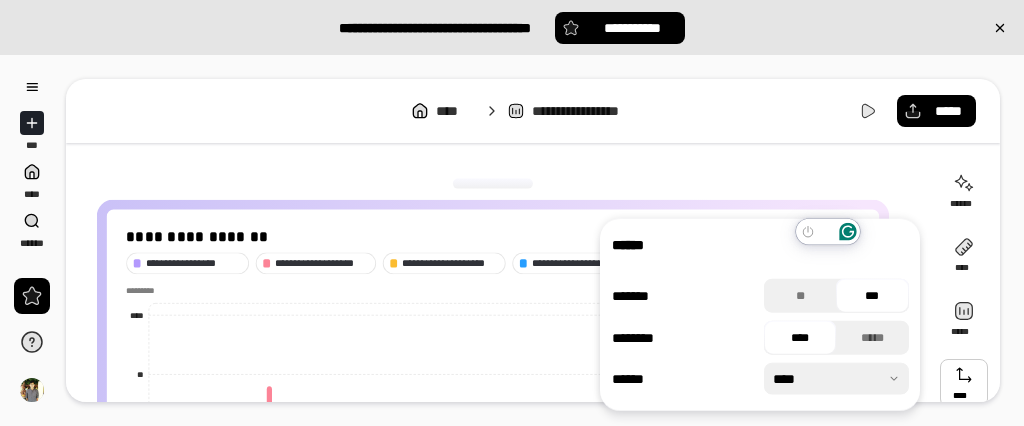 click at bounding box center [836, 379] 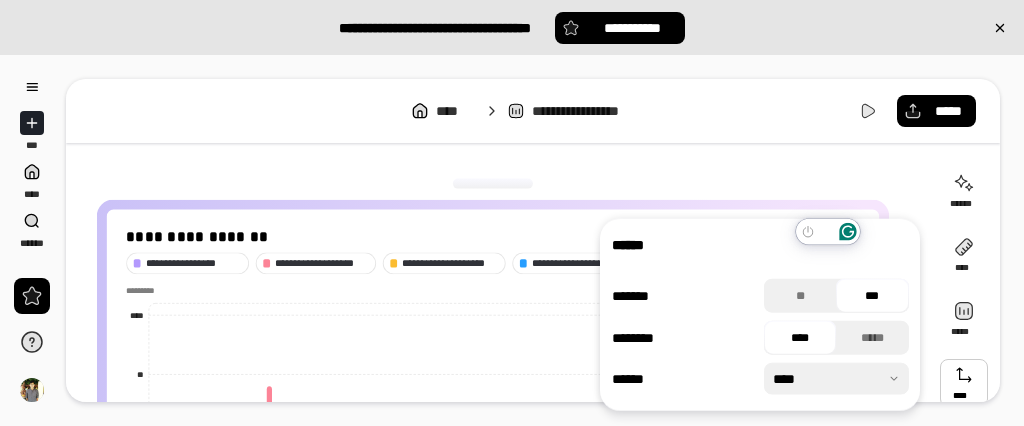 drag, startPoint x: 733, startPoint y: 268, endPoint x: 743, endPoint y: 270, distance: 10.198039 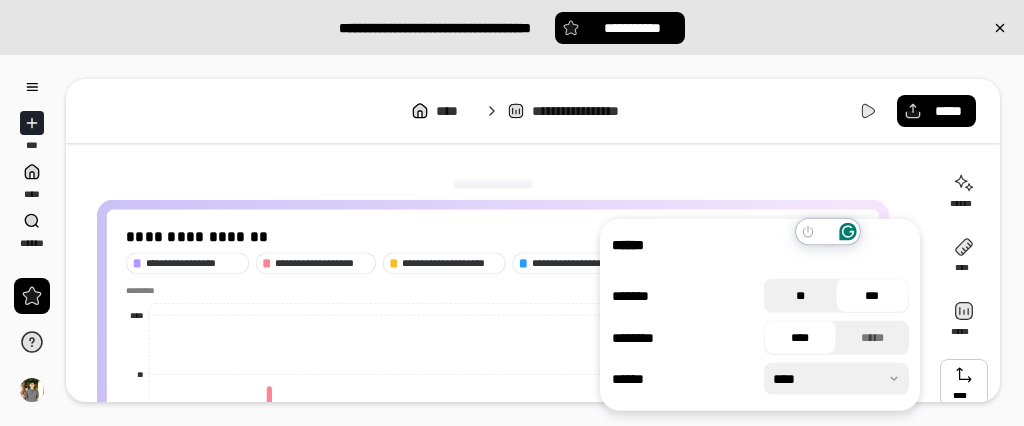 click on "**" at bounding box center [800, 296] 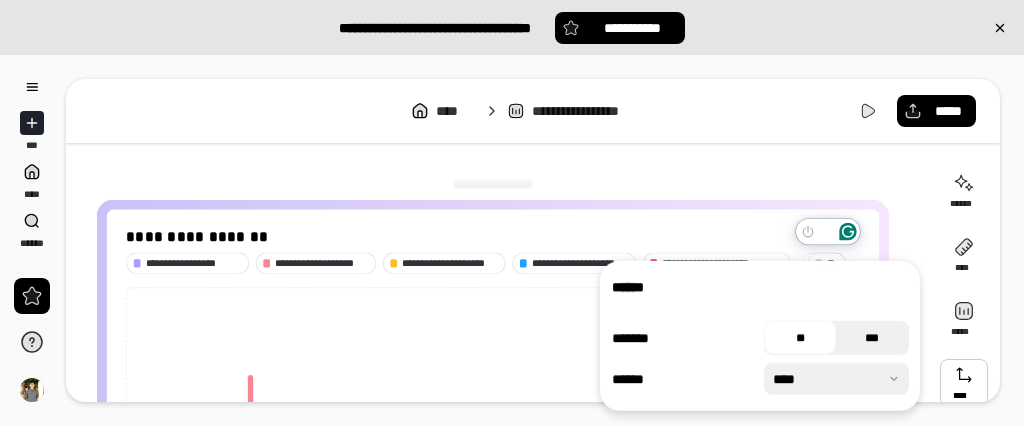 click on "***" at bounding box center (872, 338) 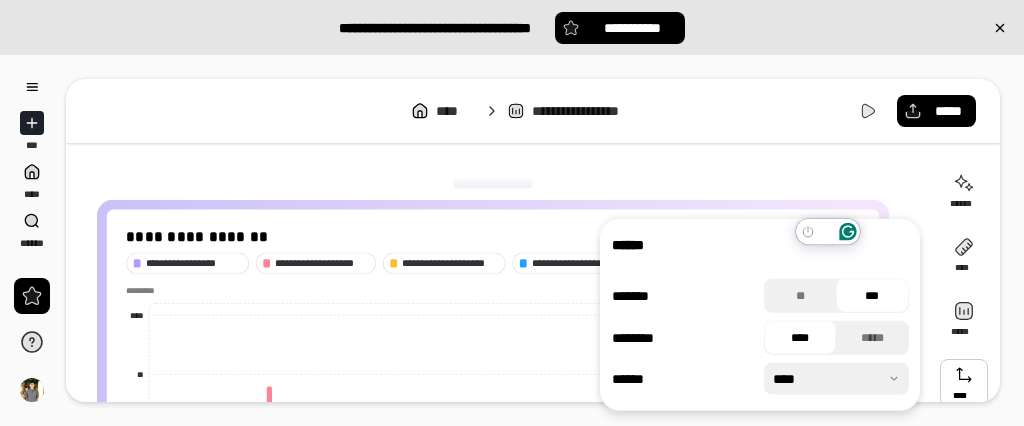 click on "[FIRST] [LAST] [ADDRESS] [PHONE] [EMAIL] [CREDIT_CARD] [PASSPORT] [DRIVER_LICENSE] [SSN] [BIRTH_DATE] [AGE] [ADDRESS] [COORDINATES] [PHONE] [EMAIL] [CREDIT_CARD] [PASSPORT] [DRIVER_LICENSE] [SSN] [BIRTH_DATE] [AGE] [ADDRESS] [COORDINATES] [PHONE] [EMAIL] [CREDIT_CARD] [PASSPORT] [DRIVER_LICENSE] [SSN] [BIRTH_DATE] [AGE] [ADDRESS] [COORDINATES] [PHONE] [EMAIL] [CREDIT_CARD] [PASSPORT] [DRIVER_LICENSE] [SSN] [BIRTH_DATE] [AGE] [ADDRESS] [COORDINATES] [PHONE] [EMAIL] [CREDIT_CARD] [PASSPORT] [DRIVER_LICENSE] [SSN] [BIRTH_DATE] [AGE] [ADDRESS] [COORDINATES]" at bounding box center [499, 451] 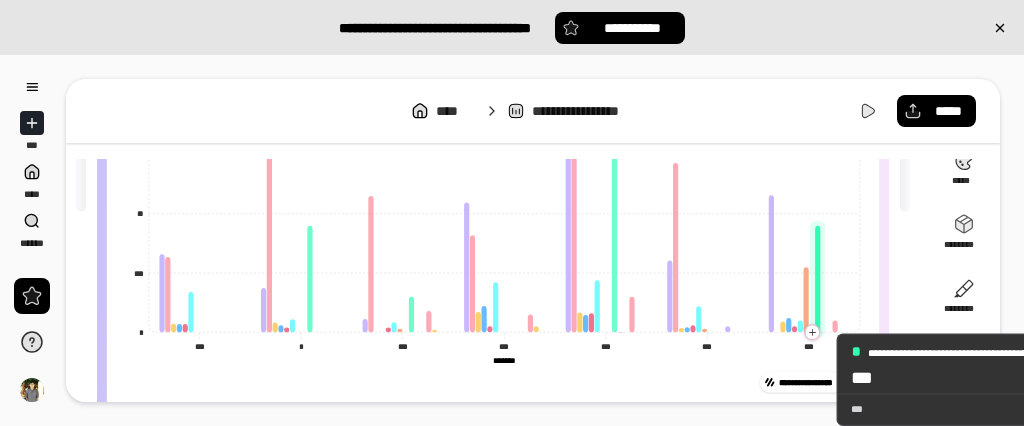 scroll, scrollTop: 180, scrollLeft: 0, axis: vertical 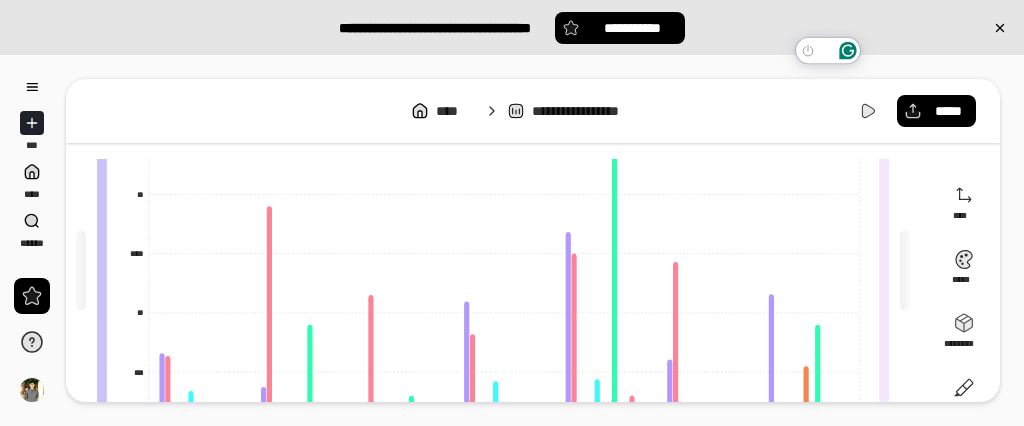 click on "[FIRST] [LAST] [ADDRESS] [PHONE] [EMAIL] [CREDIT_CARD] [PASSPORT] [DRIVER_LICENSE] [SSN] [BIRTH_DATE] [AGE] [ADDRESS] [COORDINATES] [PHONE] [EMAIL] [CREDIT_CARD] [PASSPORT] [DRIVER_LICENSE] [SSN] [BIRTH_DATE] [AGE] [ADDRESS] [COORDINATES] [PHONE] [EMAIL] [CREDIT_CARD] [PASSPORT] [DRIVER_LICENSE] [SSN] [BIRTH_DATE] [AGE] [ADDRESS] [COORDINATES] [PHONE] [EMAIL] [CREDIT_CARD] [PASSPORT] [DRIVER_LICENSE] [SSN] [BIRTH_DATE] [AGE] [ADDRESS] [COORDINATES] [PHONE] [EMAIL] [CREDIT_CARD] [PASSPORT] [DRIVER_LICENSE] [SSN] [BIRTH_DATE] [AGE] [ADDRESS] [COORDINATES] [PHONE] [EMAIL] [CREDIT_CARD] [PASSPORT] [DRIVER_LICENSE] [SSN] [BIRTH_DATE] [AGE] [ADDRESS] [COORDINATES]" at bounding box center [512, 240] 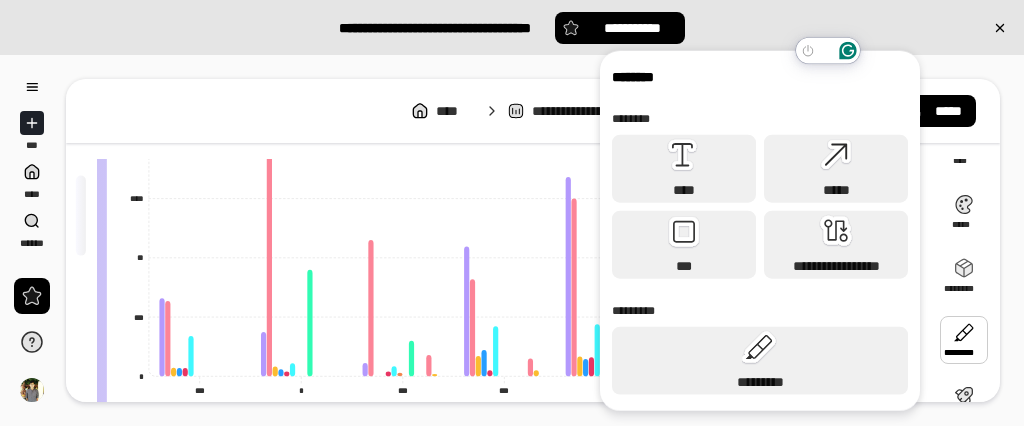 scroll, scrollTop: 340, scrollLeft: 0, axis: vertical 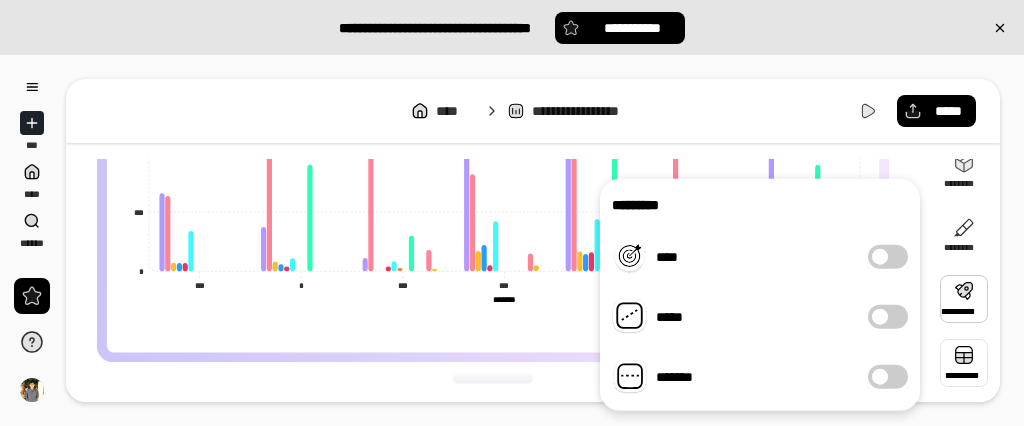 click at bounding box center (964, 363) 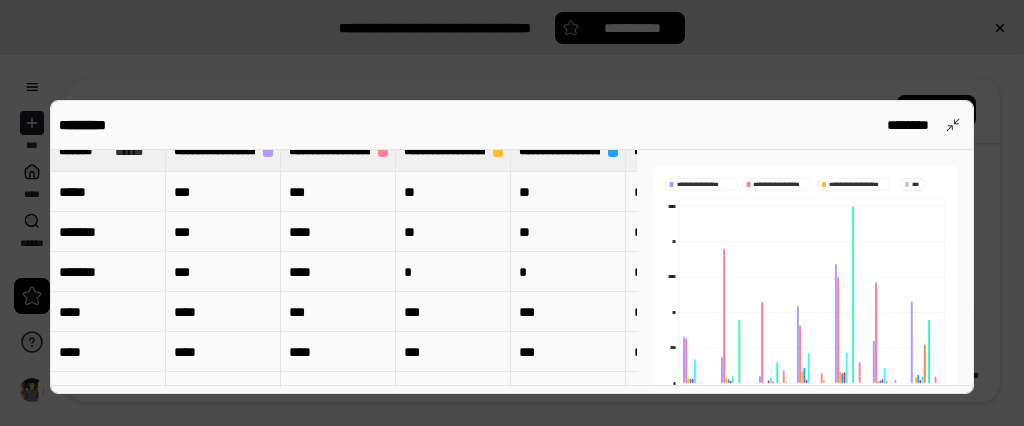 scroll, scrollTop: 0, scrollLeft: 0, axis: both 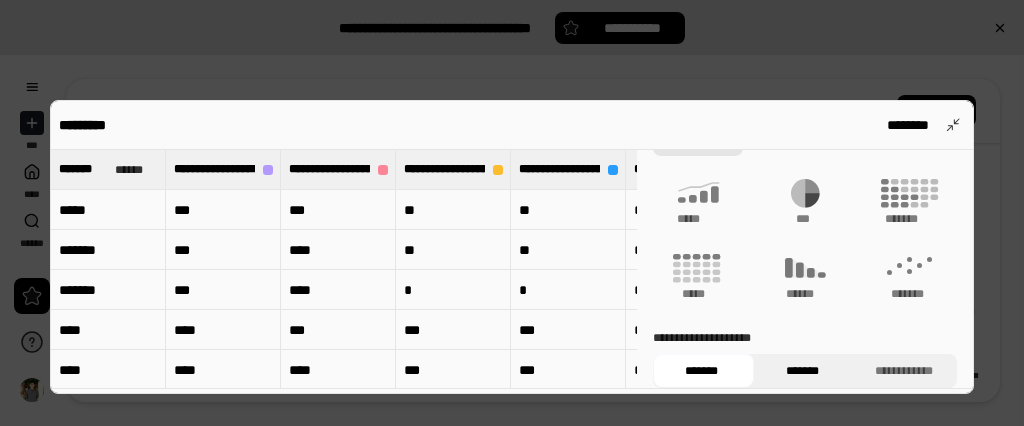 click on "*******" at bounding box center (802, 371) 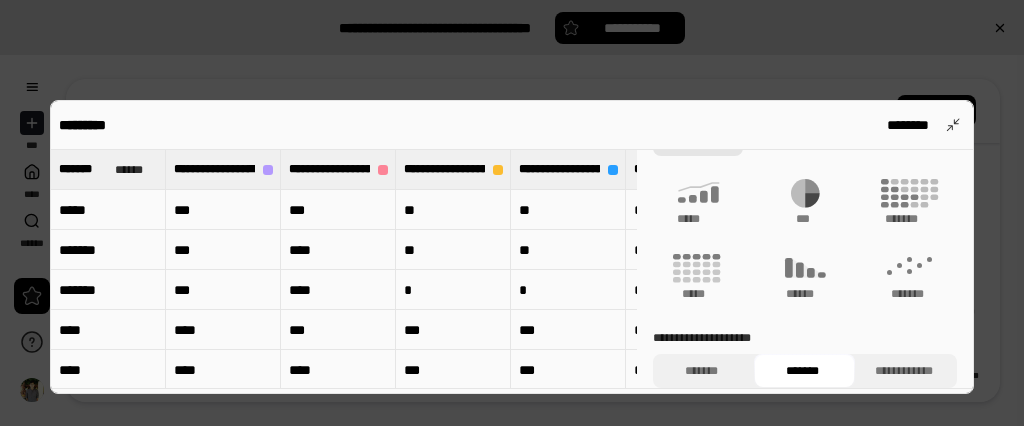 scroll, scrollTop: 318, scrollLeft: 0, axis: vertical 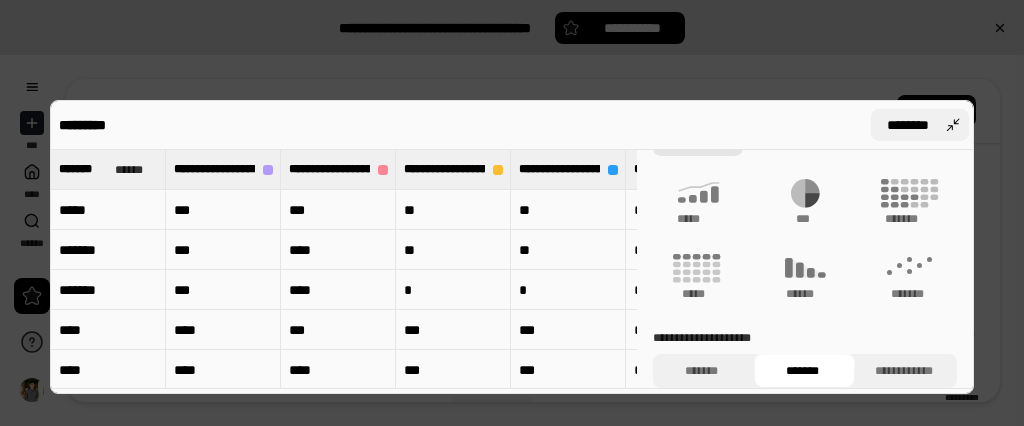 click on "********" at bounding box center [920, 125] 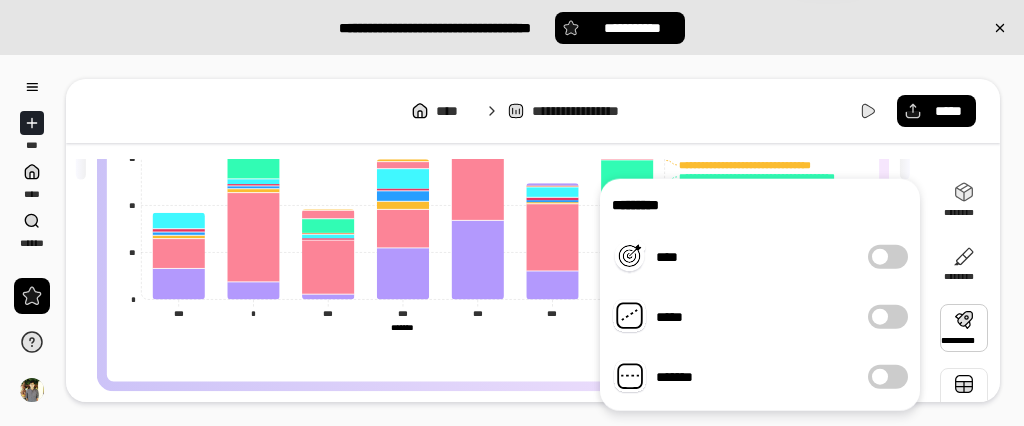 scroll, scrollTop: 340, scrollLeft: 0, axis: vertical 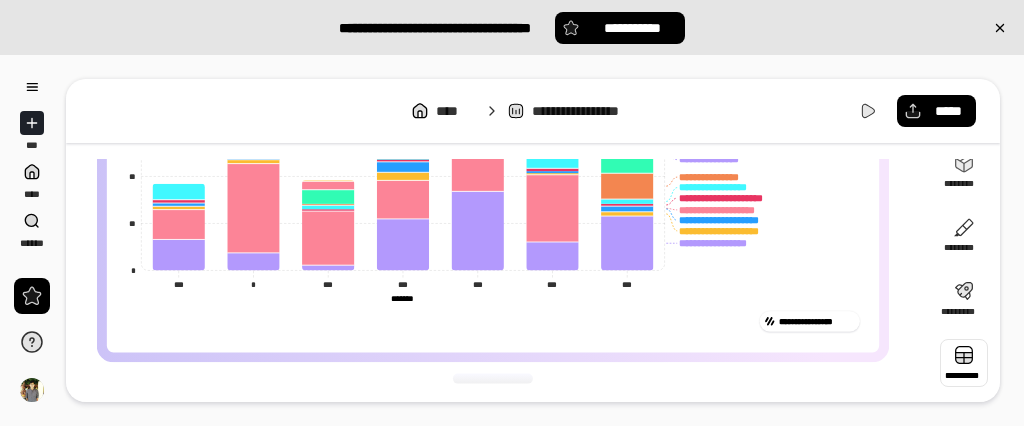 click at bounding box center (964, 363) 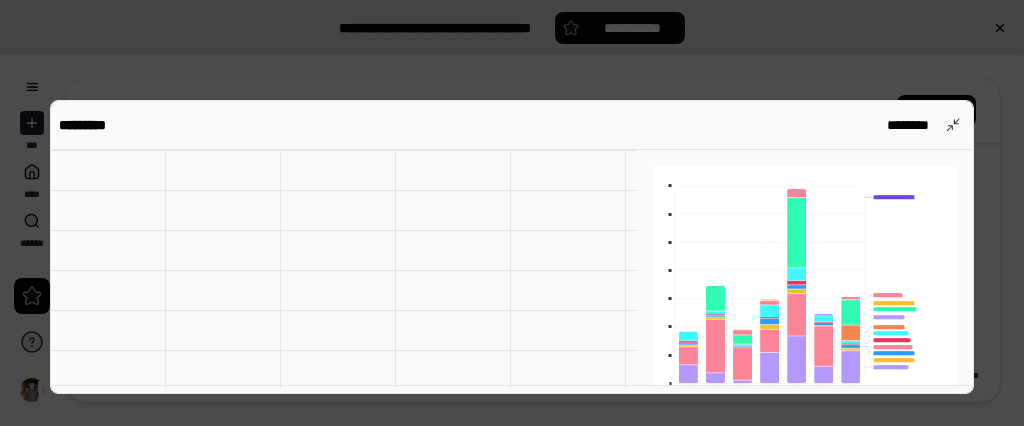 scroll, scrollTop: 720, scrollLeft: 0, axis: vertical 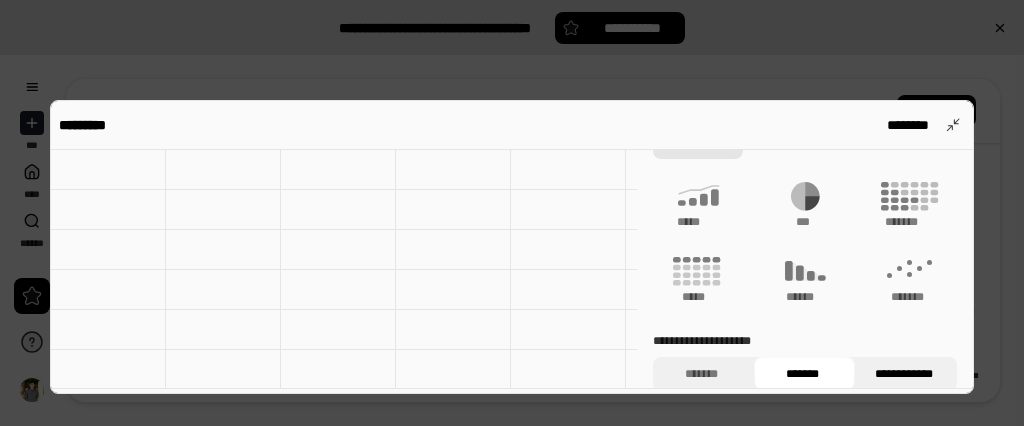 click on "**********" at bounding box center [903, 374] 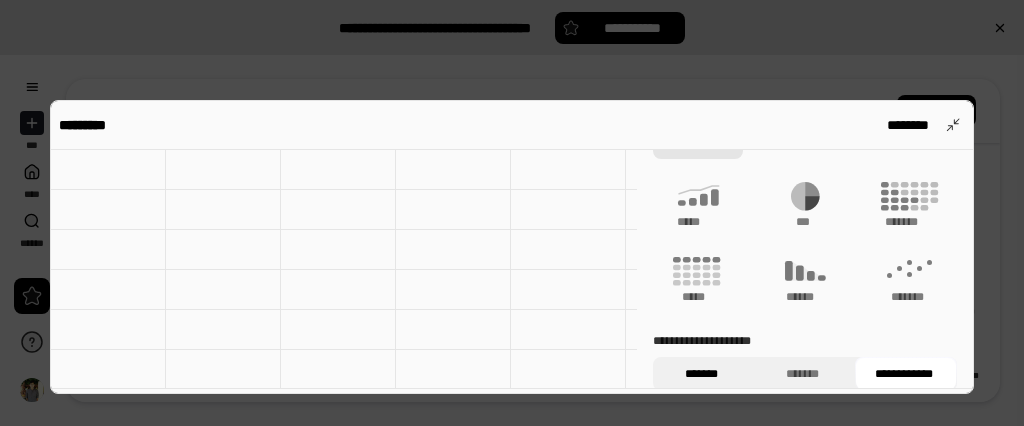 click on "*******" at bounding box center [701, 374] 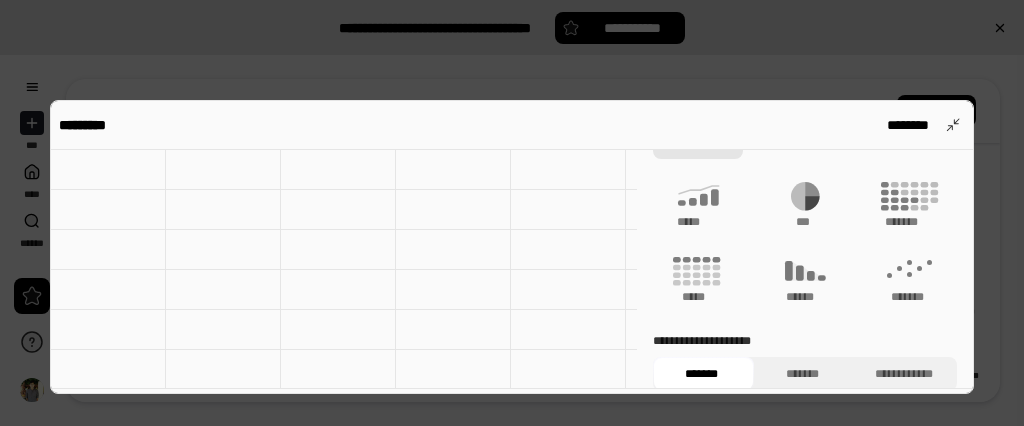 type 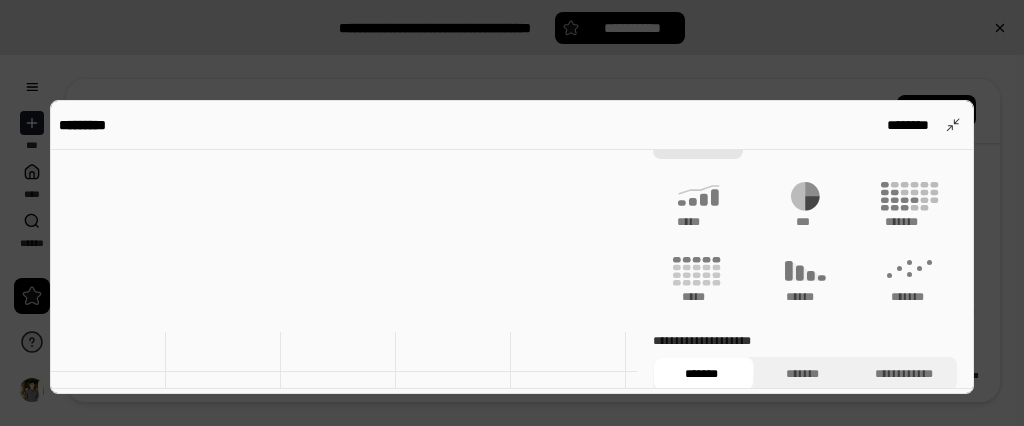 scroll, scrollTop: 320, scrollLeft: 0, axis: vertical 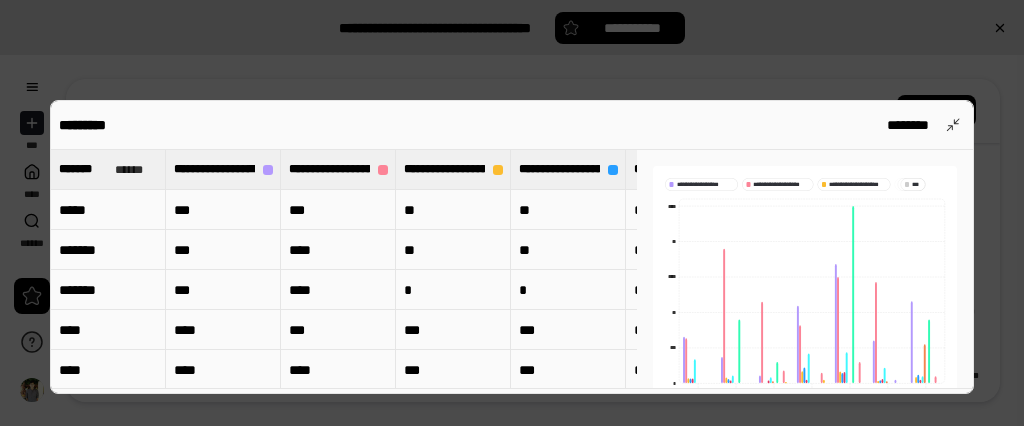 click at bounding box center (512, 213) 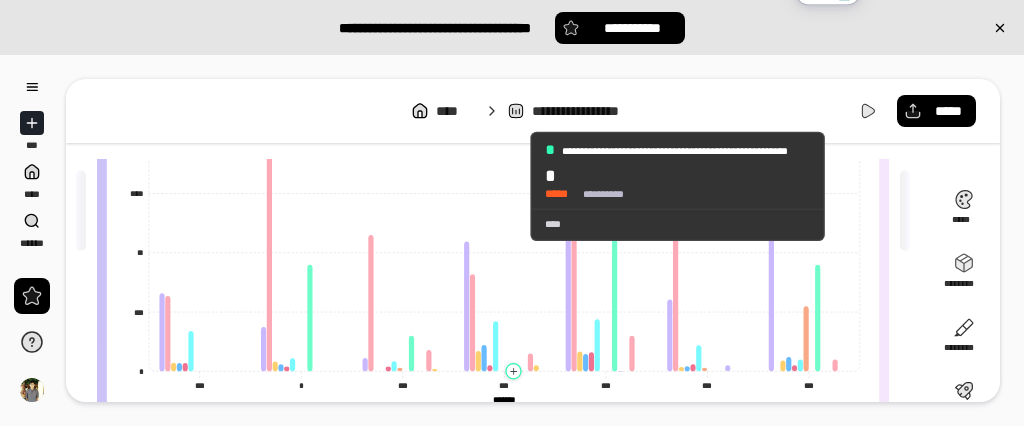 scroll, scrollTop: 0, scrollLeft: 0, axis: both 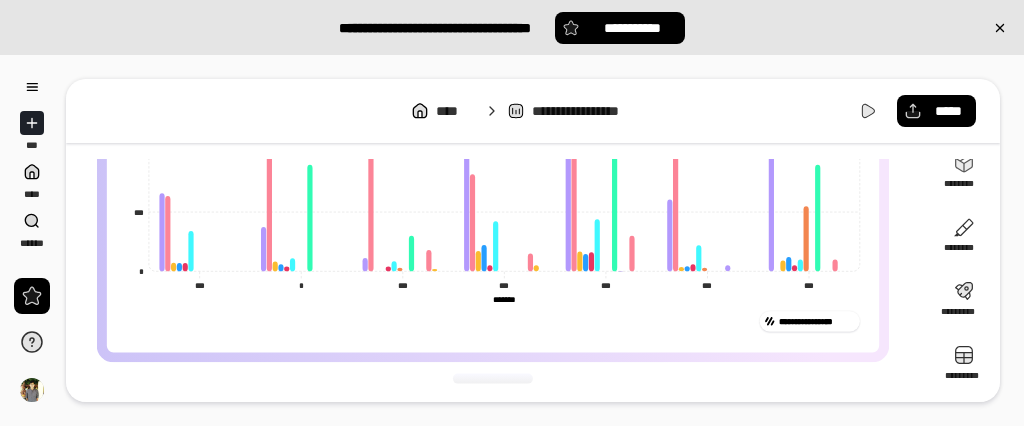 click 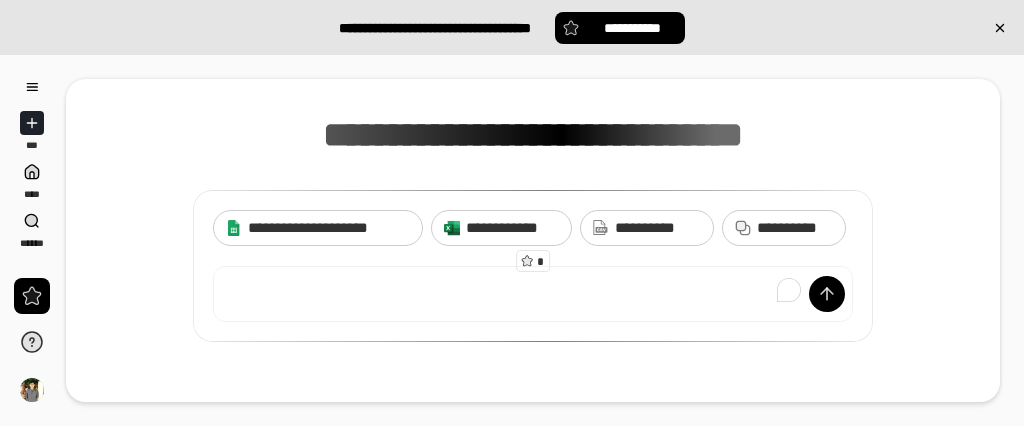 scroll, scrollTop: 172, scrollLeft: 0, axis: vertical 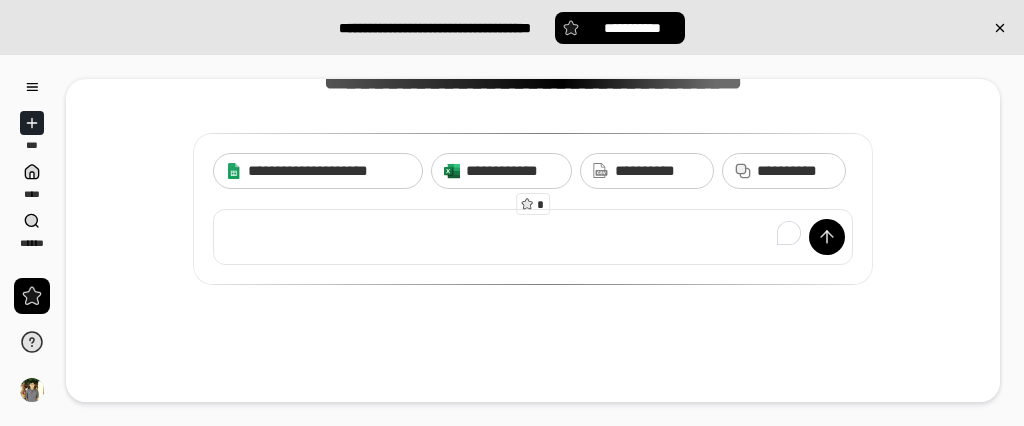 click at bounding box center (533, 237) 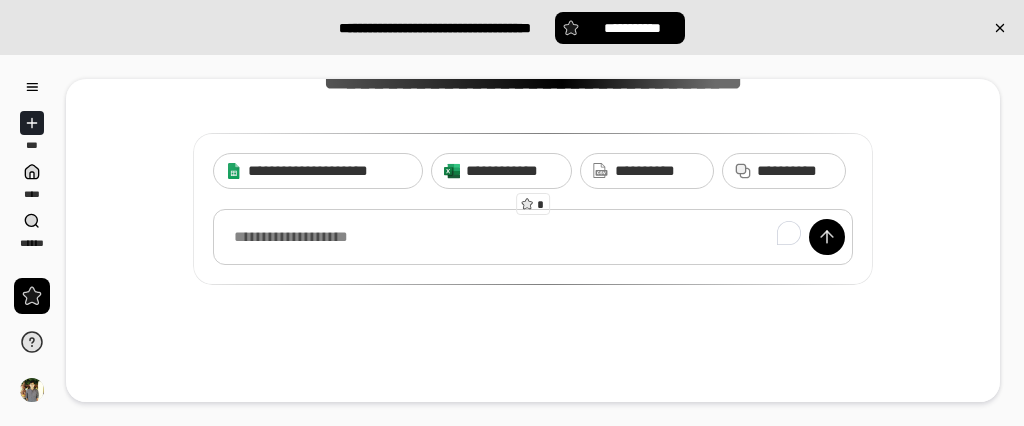 type 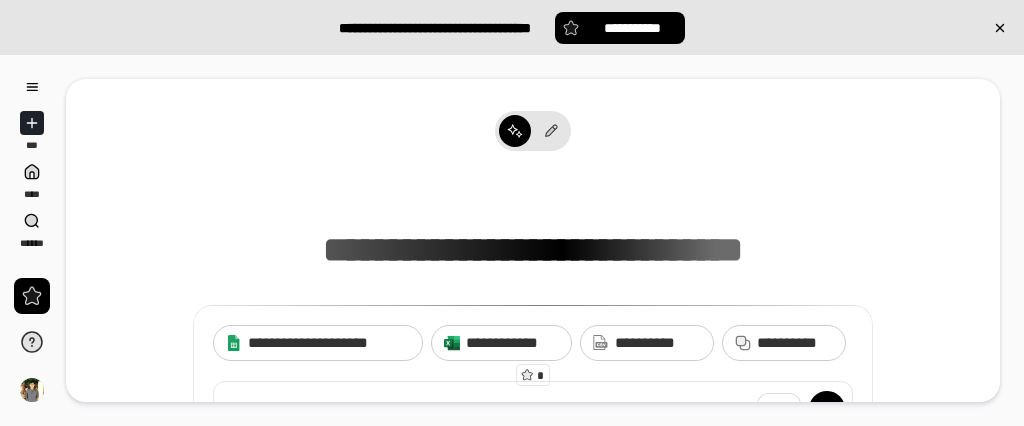 scroll, scrollTop: 0, scrollLeft: 0, axis: both 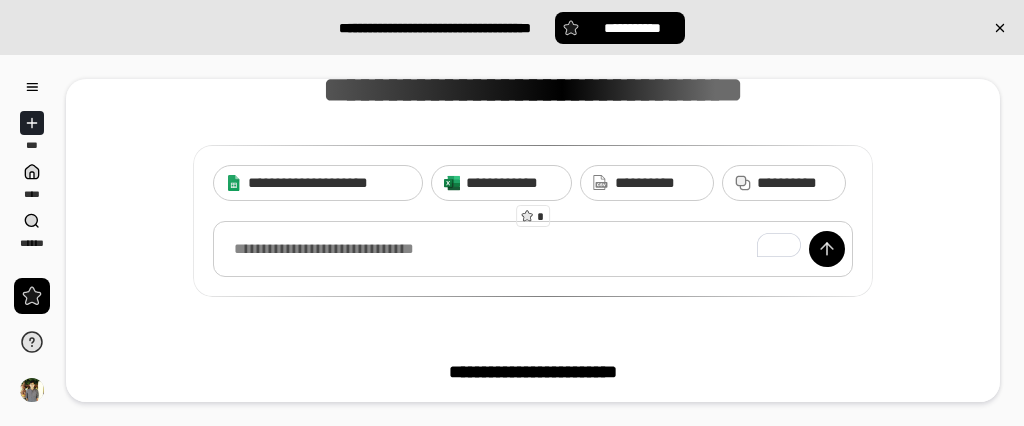 click at bounding box center [533, 249] 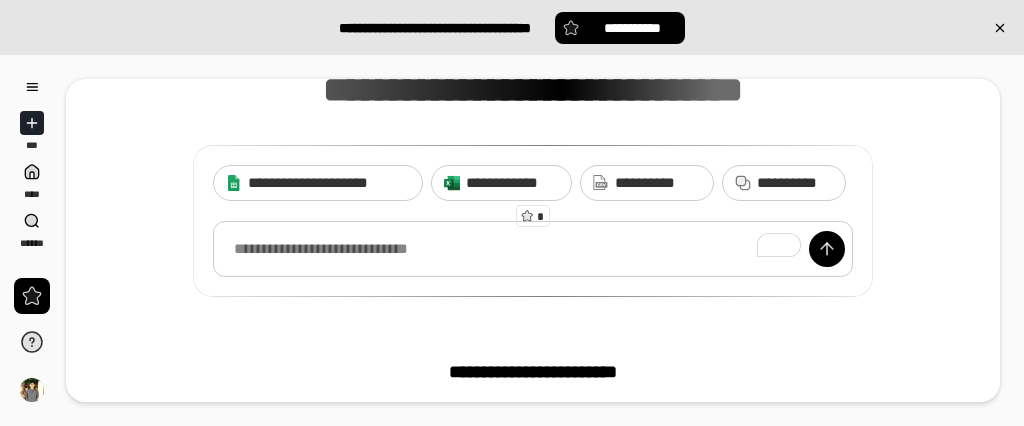 paste 